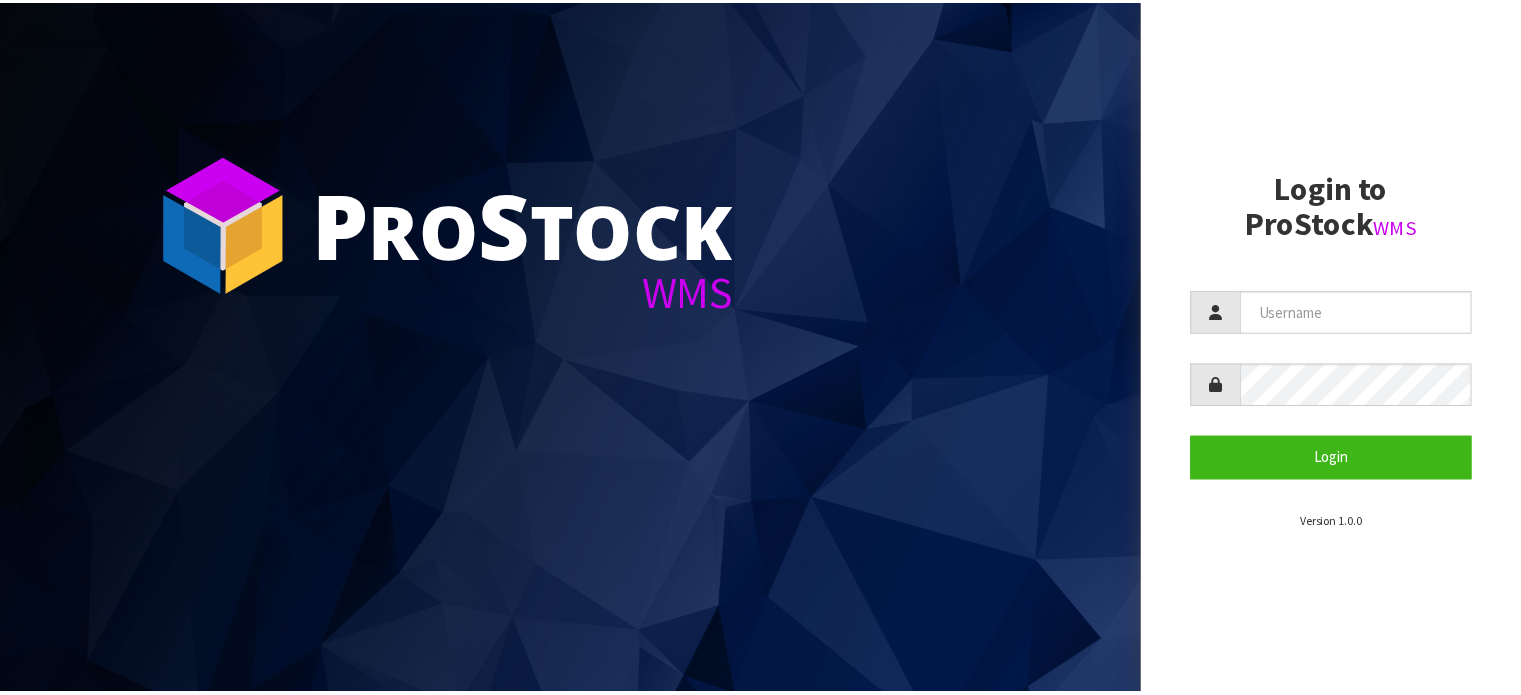 scroll, scrollTop: 0, scrollLeft: 0, axis: both 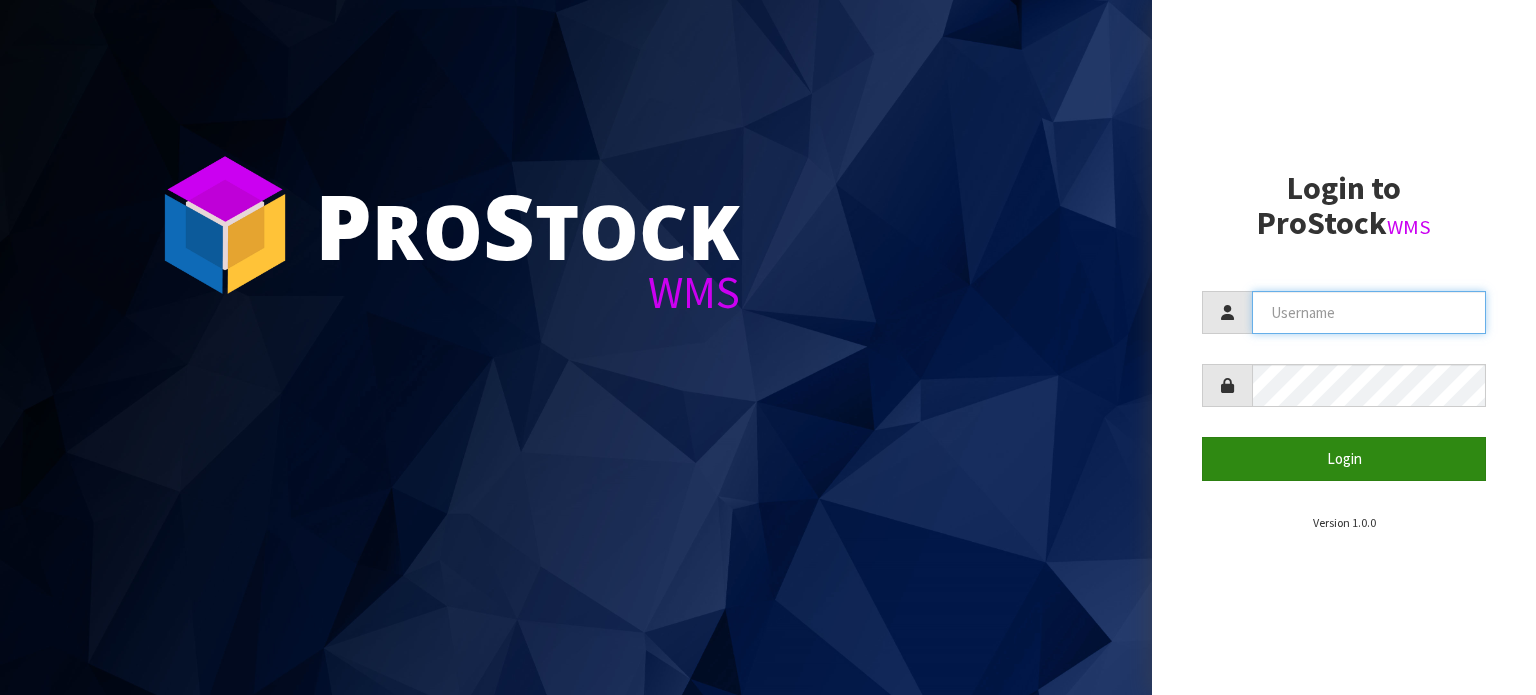 type on "TABLETENNIS" 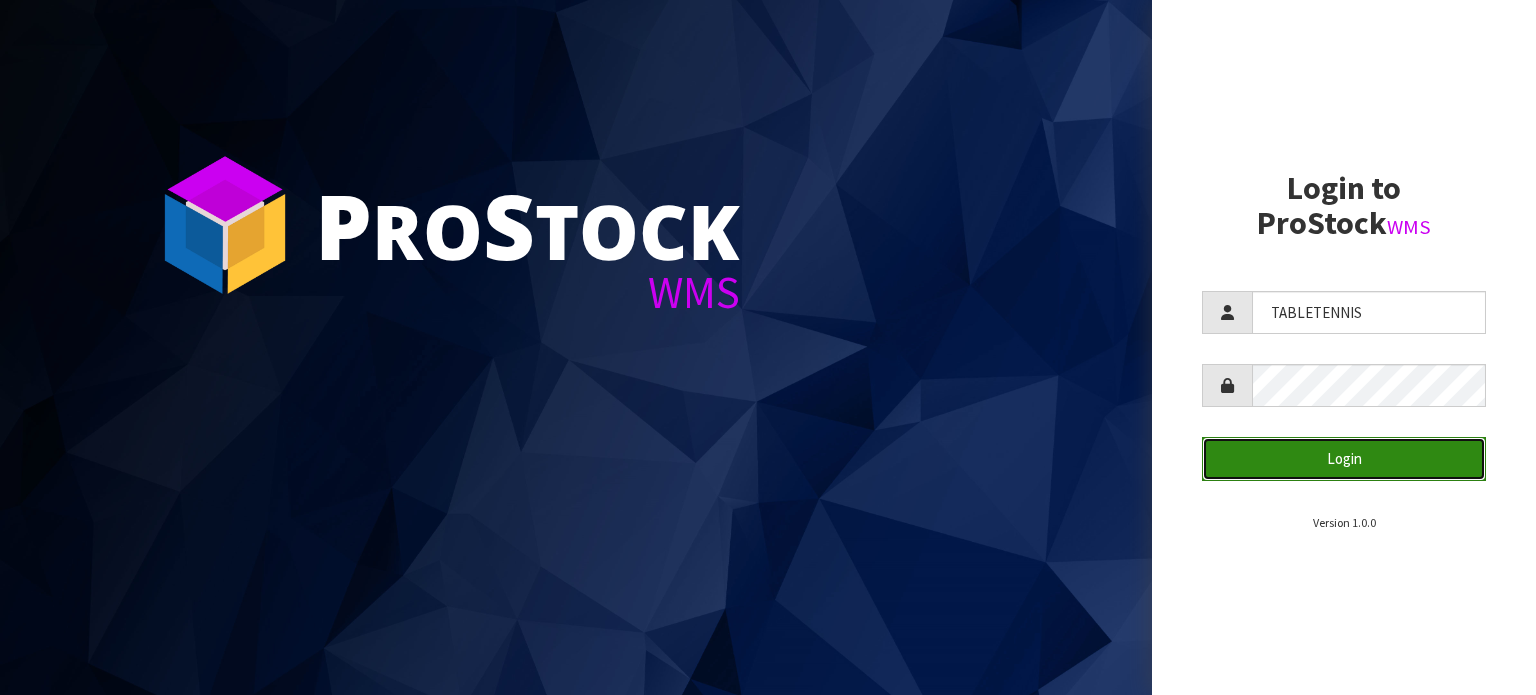 click on "Login" at bounding box center (1344, 458) 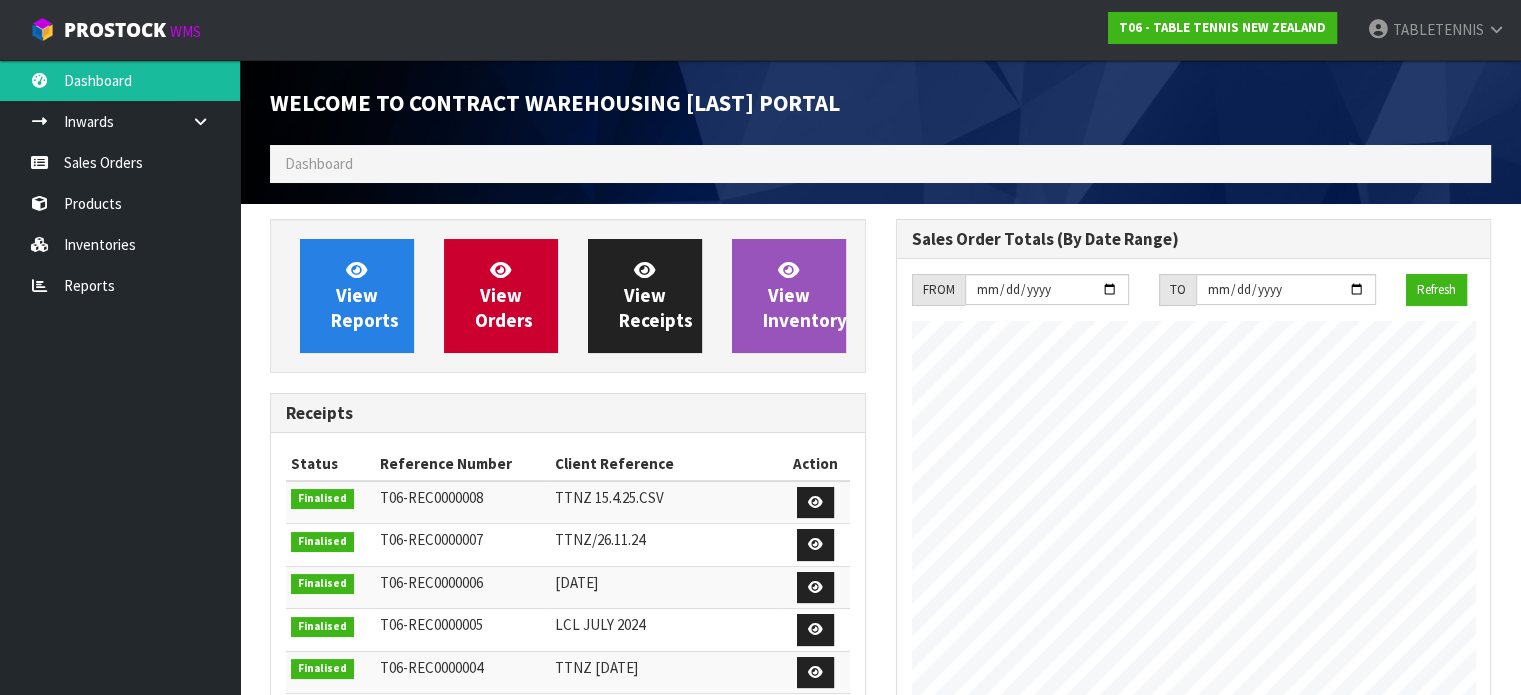 scroll, scrollTop: 999184, scrollLeft: 999374, axis: both 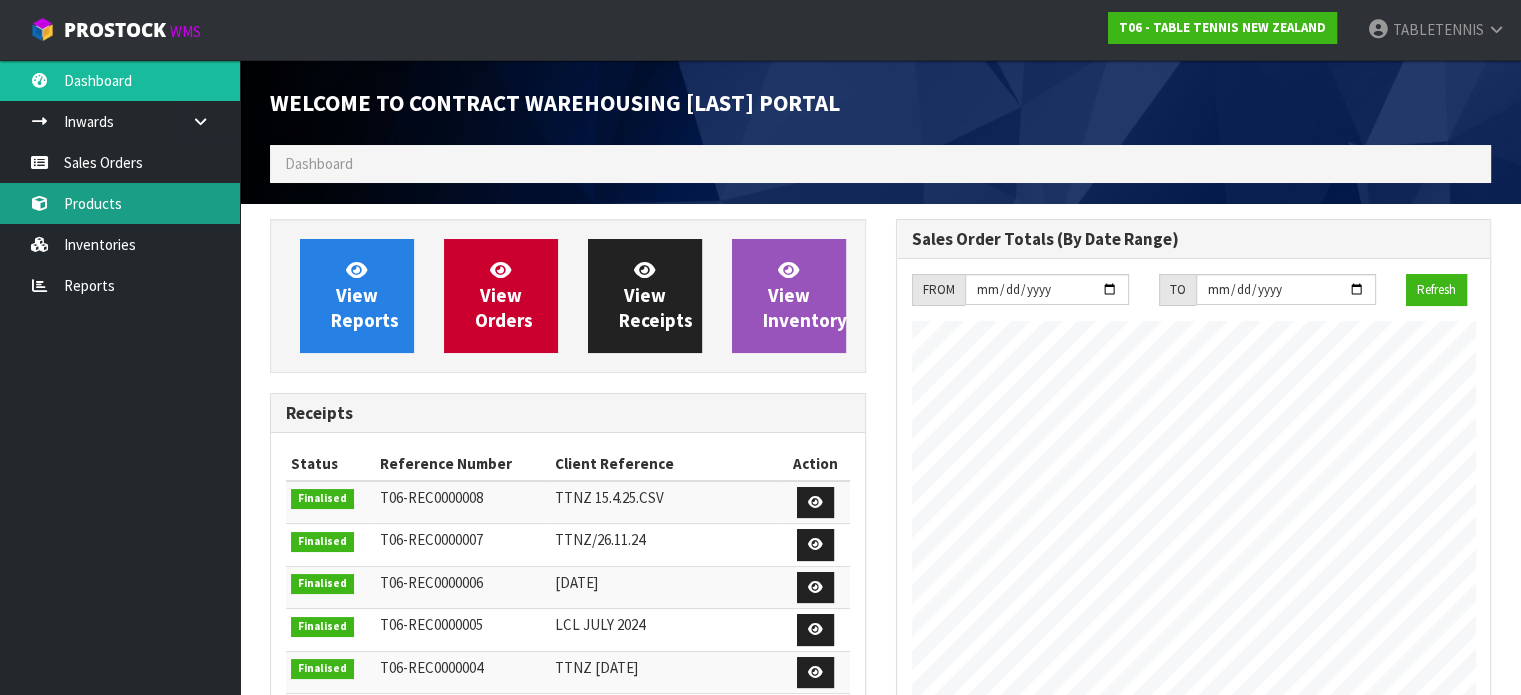 click on "Products" at bounding box center (120, 203) 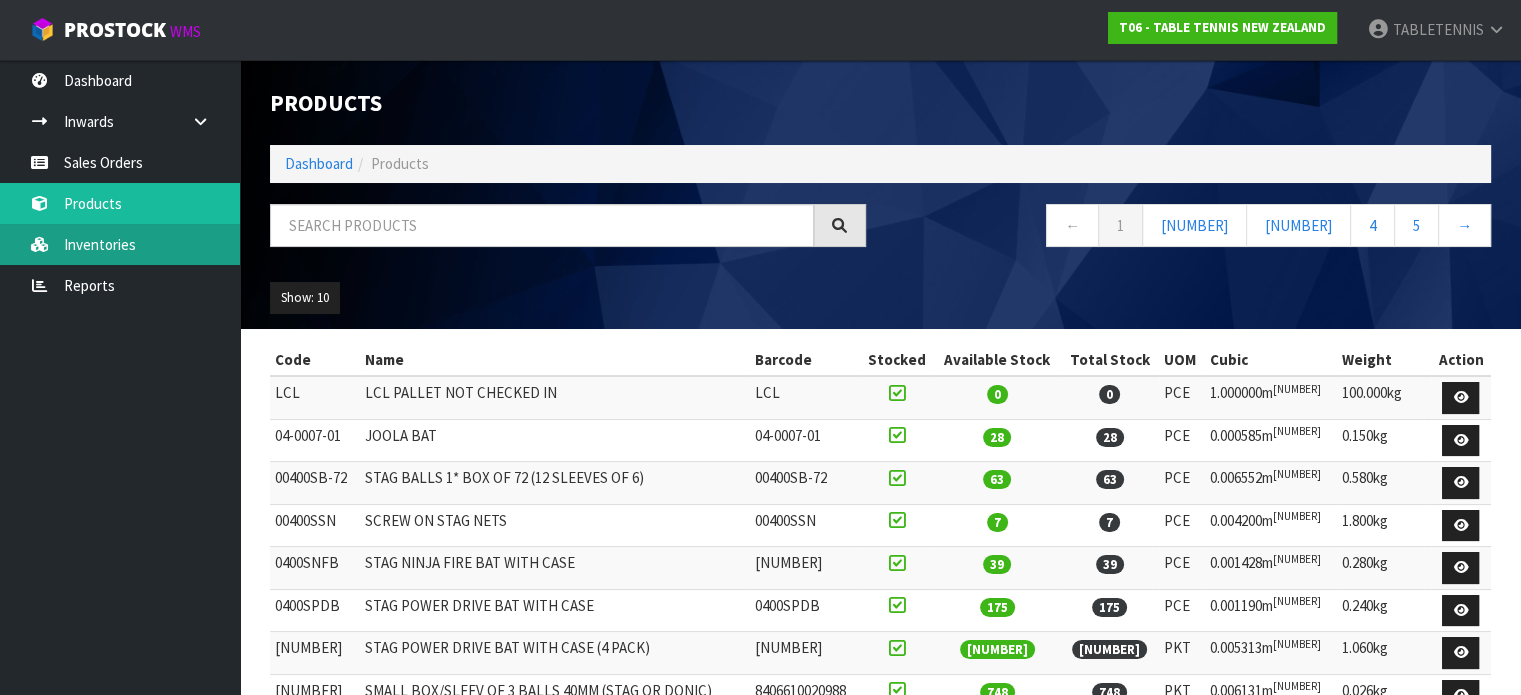 click on "Inventories" at bounding box center (120, 244) 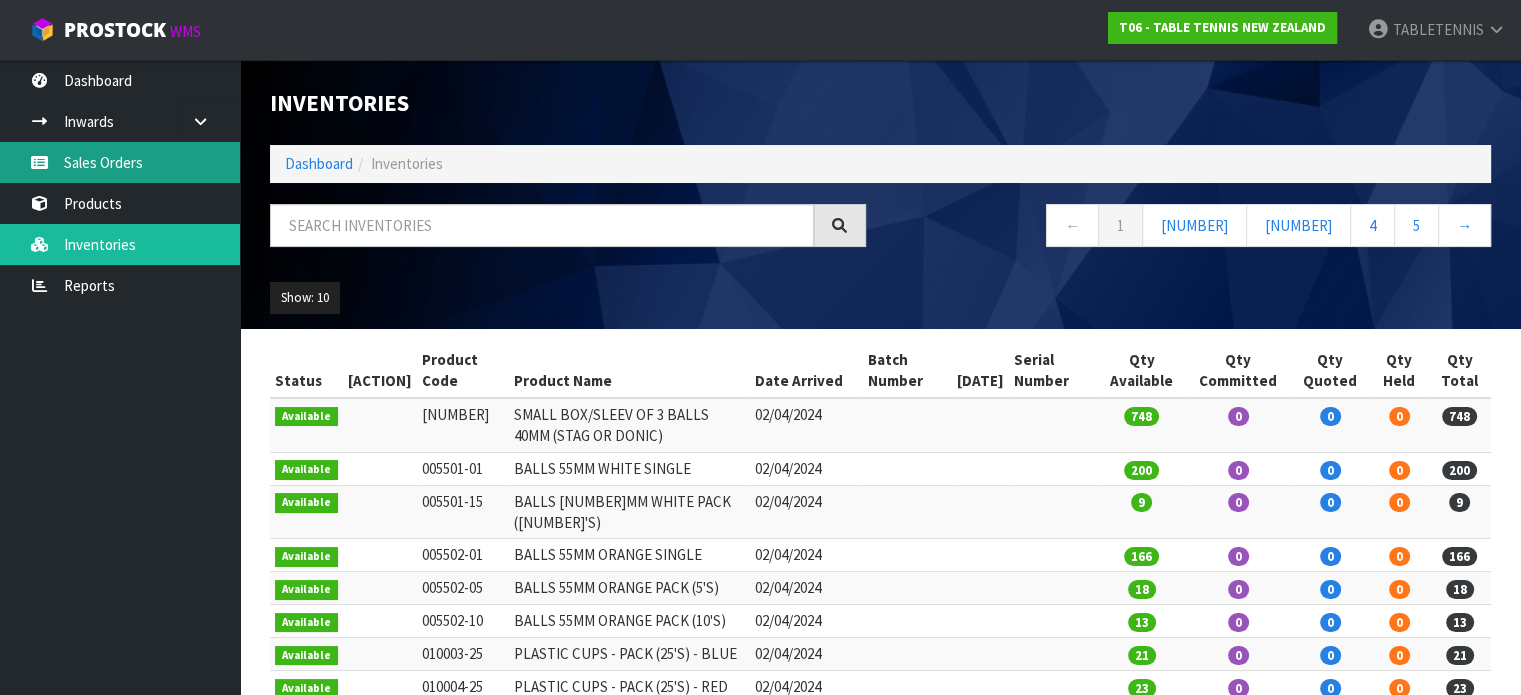 click on "Sales Orders" at bounding box center (120, 162) 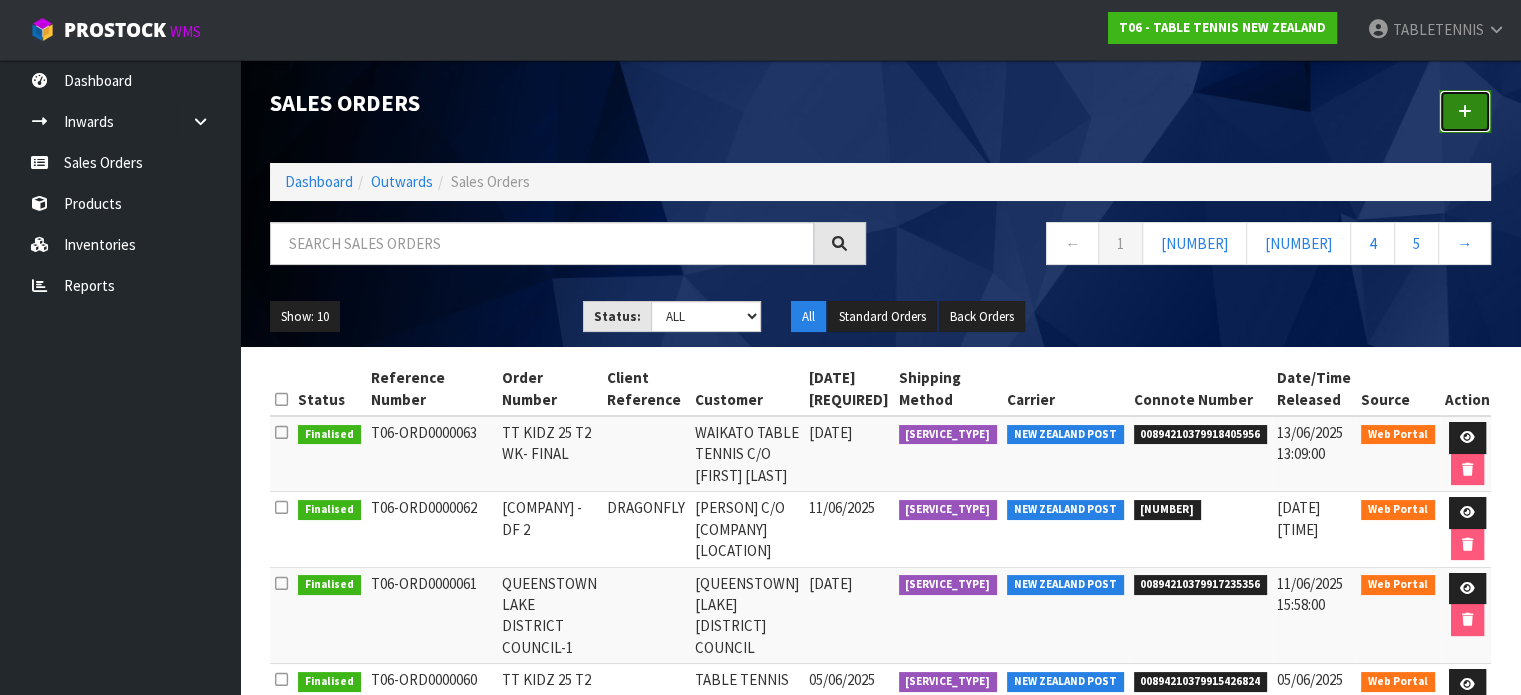 click at bounding box center [1465, 111] 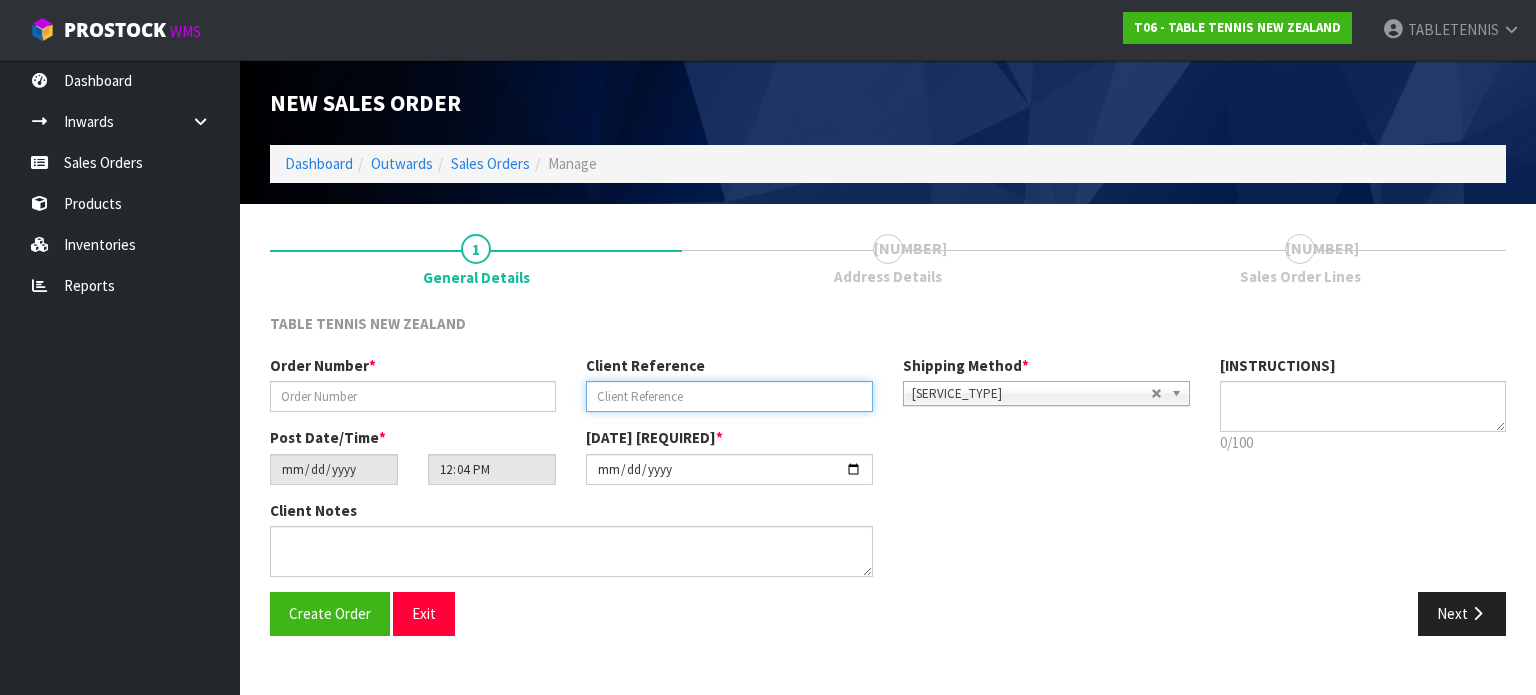click at bounding box center (729, 396) 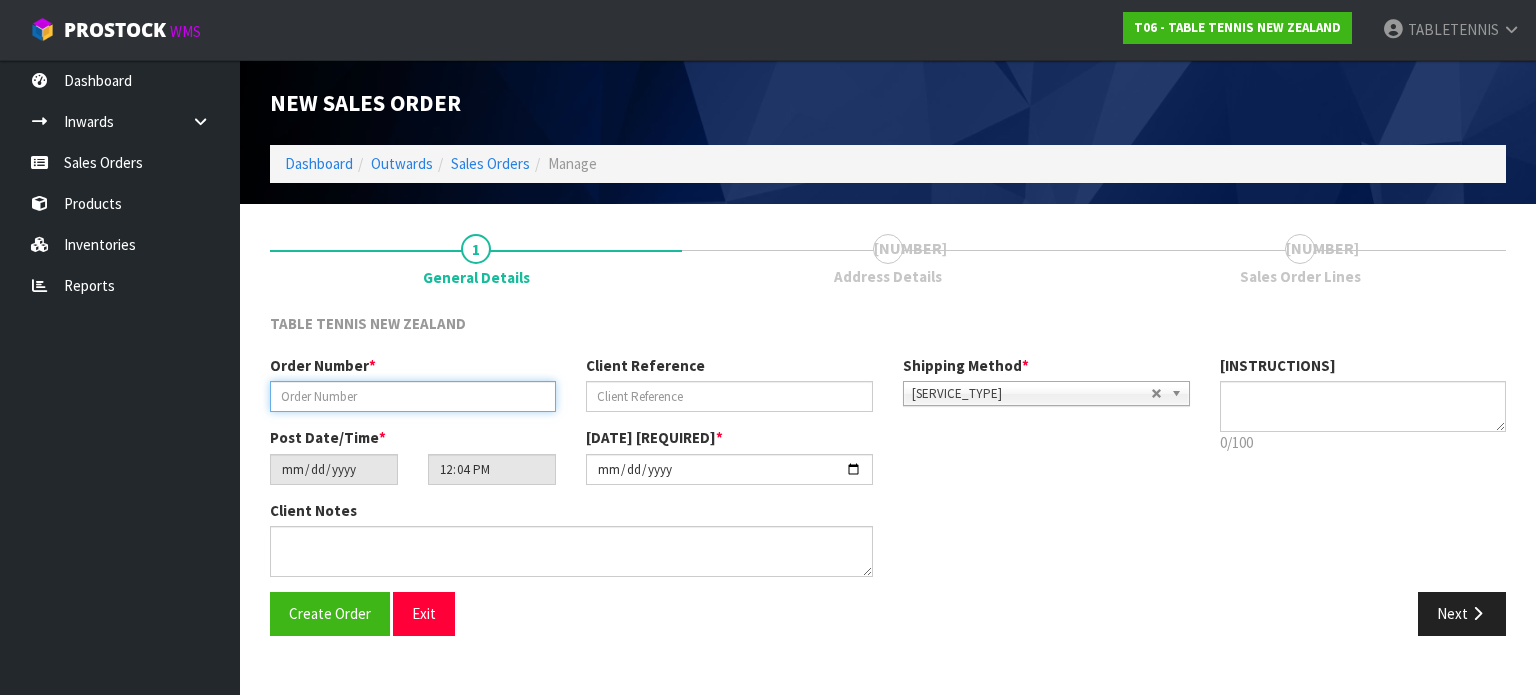 click at bounding box center [413, 396] 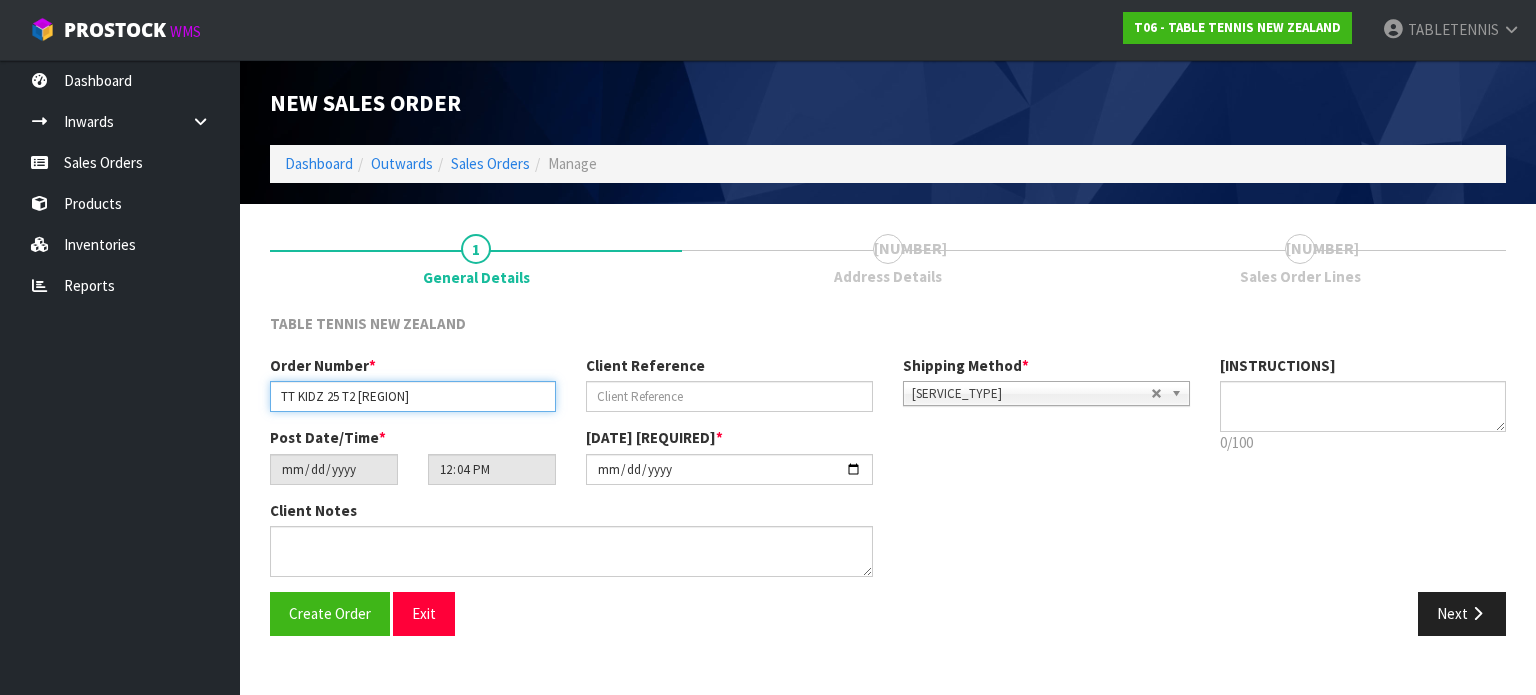 click on "TT KIDZ 25 T2 [REGION]" at bounding box center (413, 396) 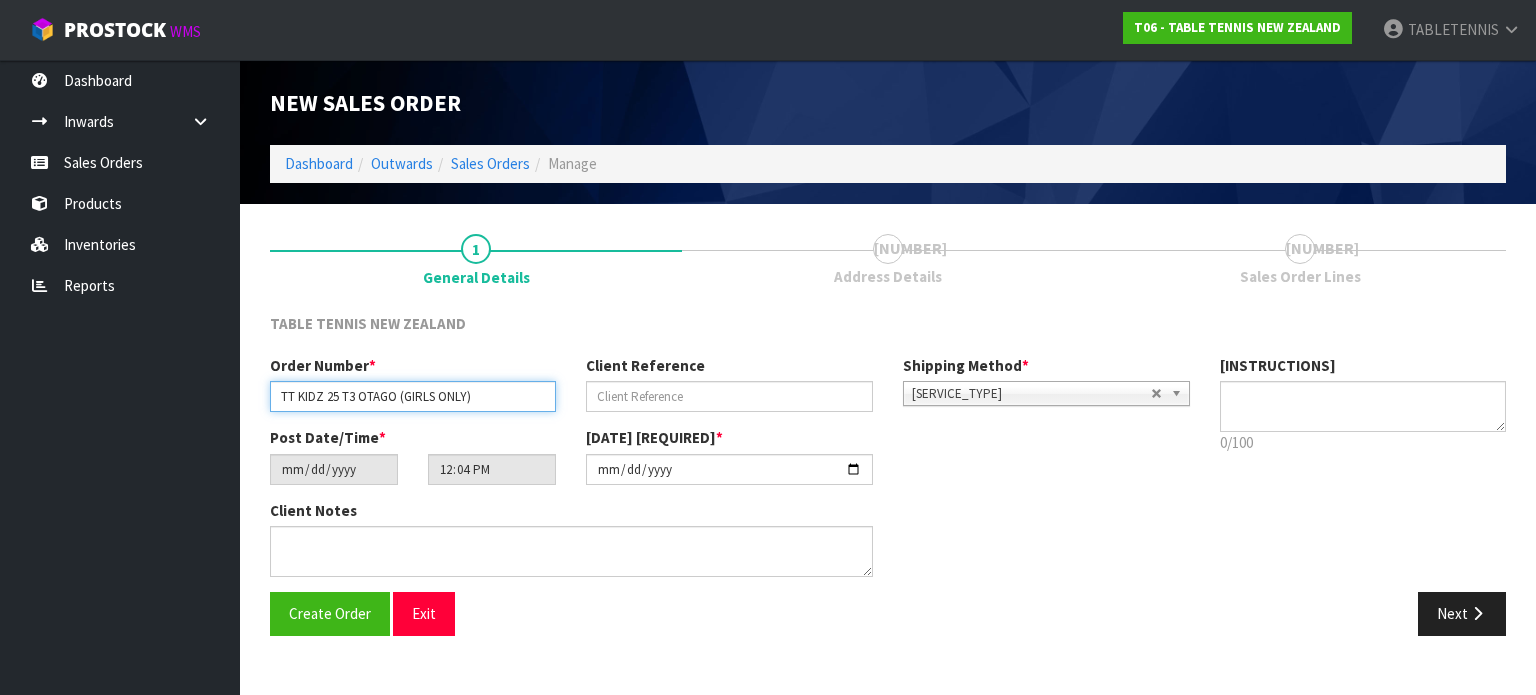type on "TT KIDZ 25 T3 OTAGO (GIRLS ONLY)" 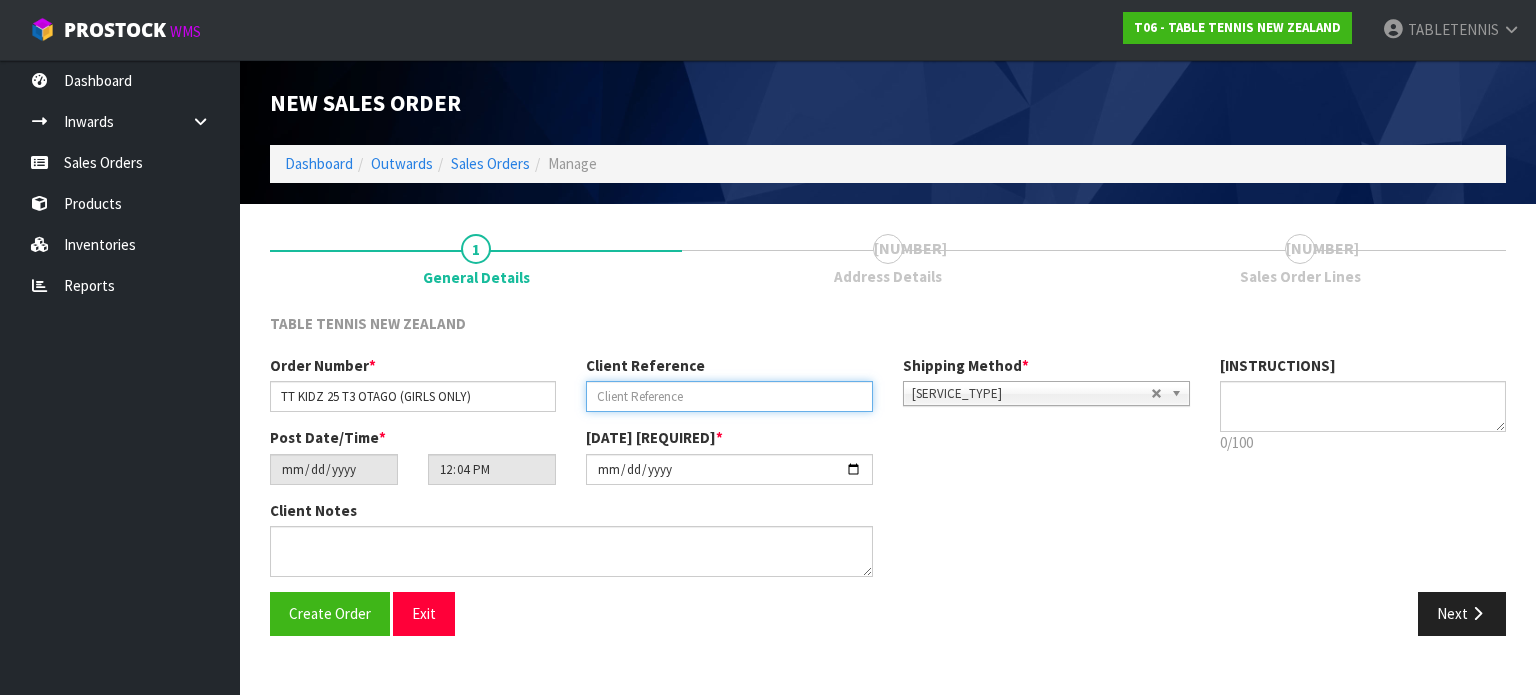 click at bounding box center (729, 396) 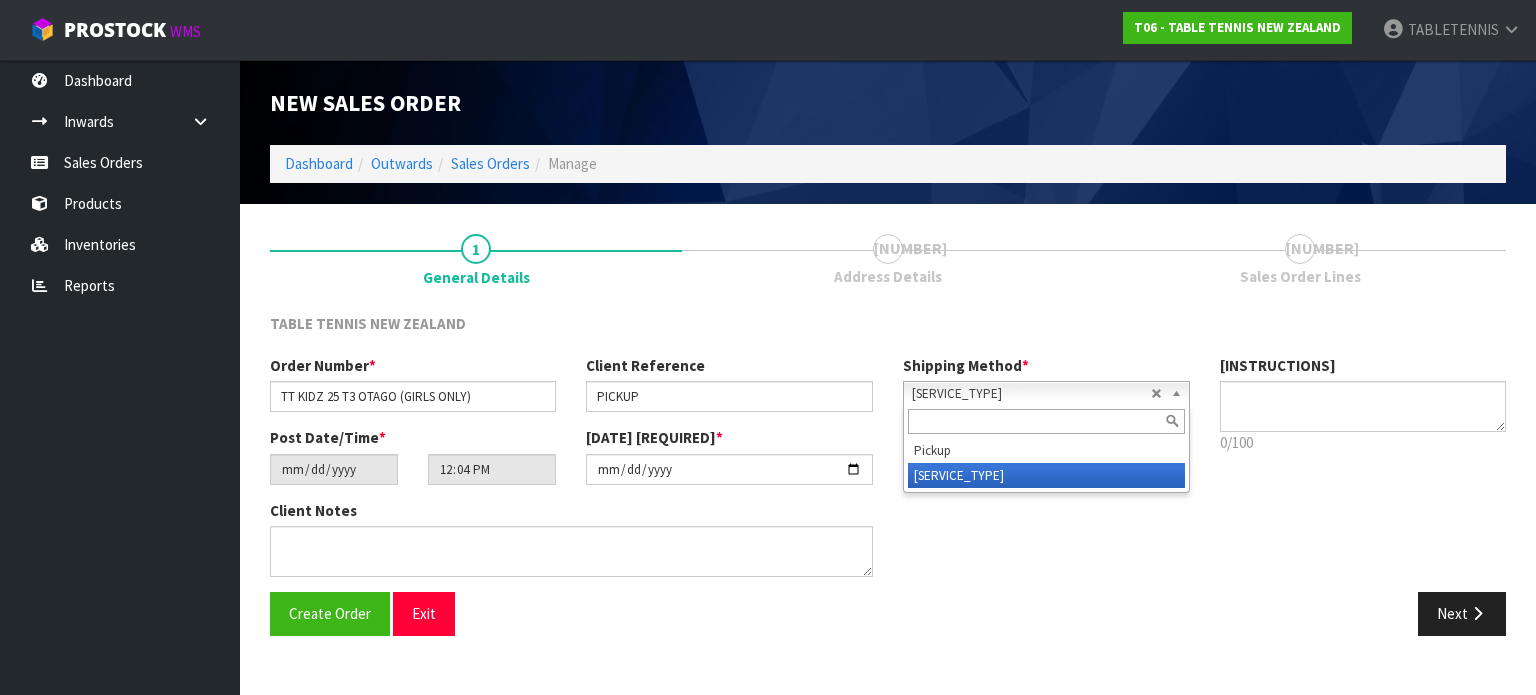 click on "[SERVICE_TYPE]" at bounding box center (1031, 394) 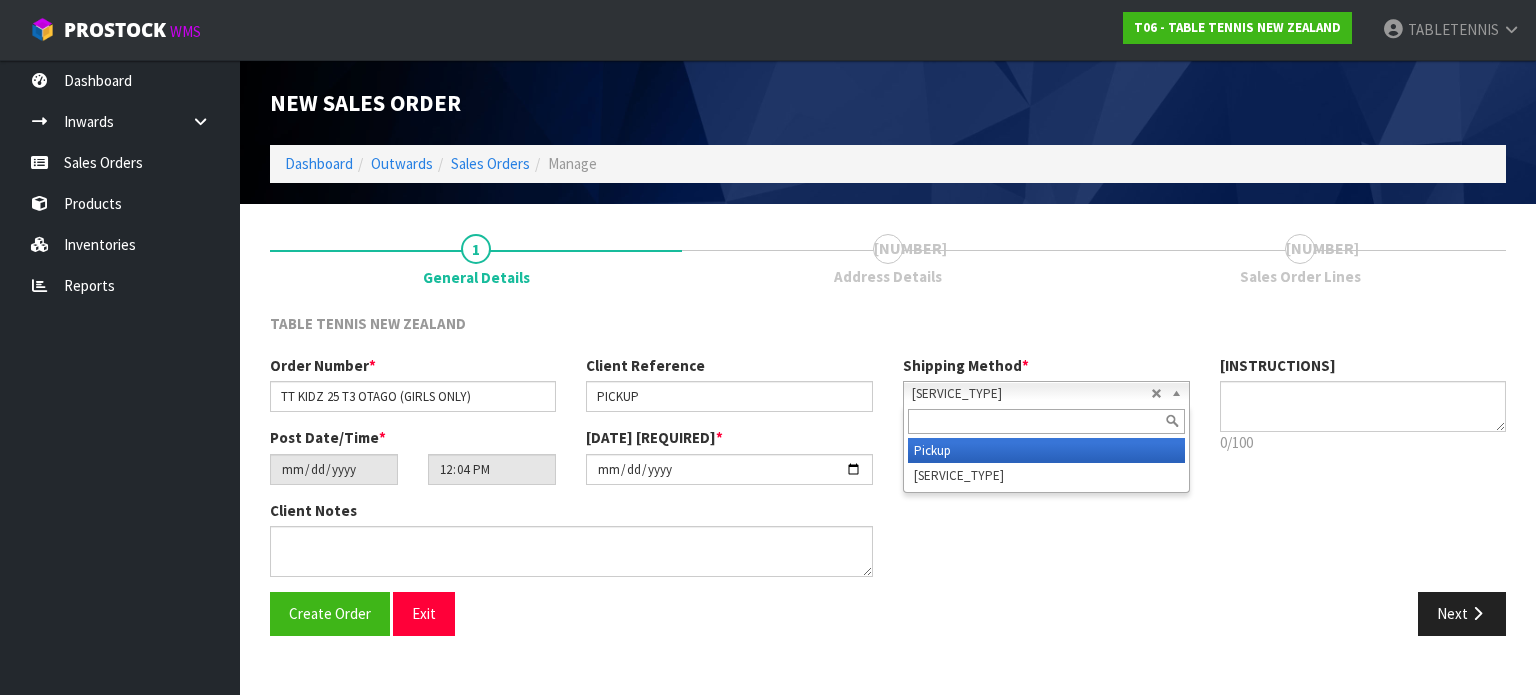 click on "Pickup" at bounding box center (1046, 450) 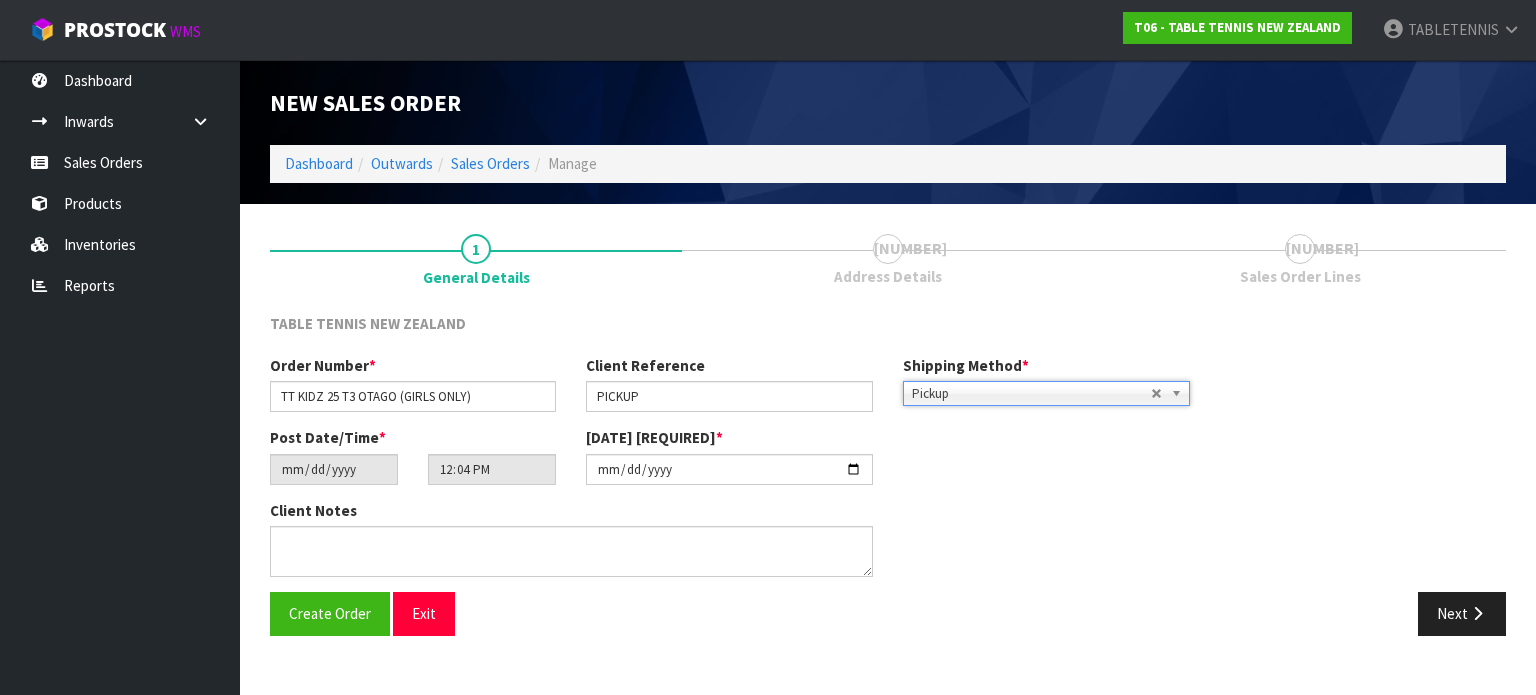 click on "Pickup" at bounding box center (1031, 394) 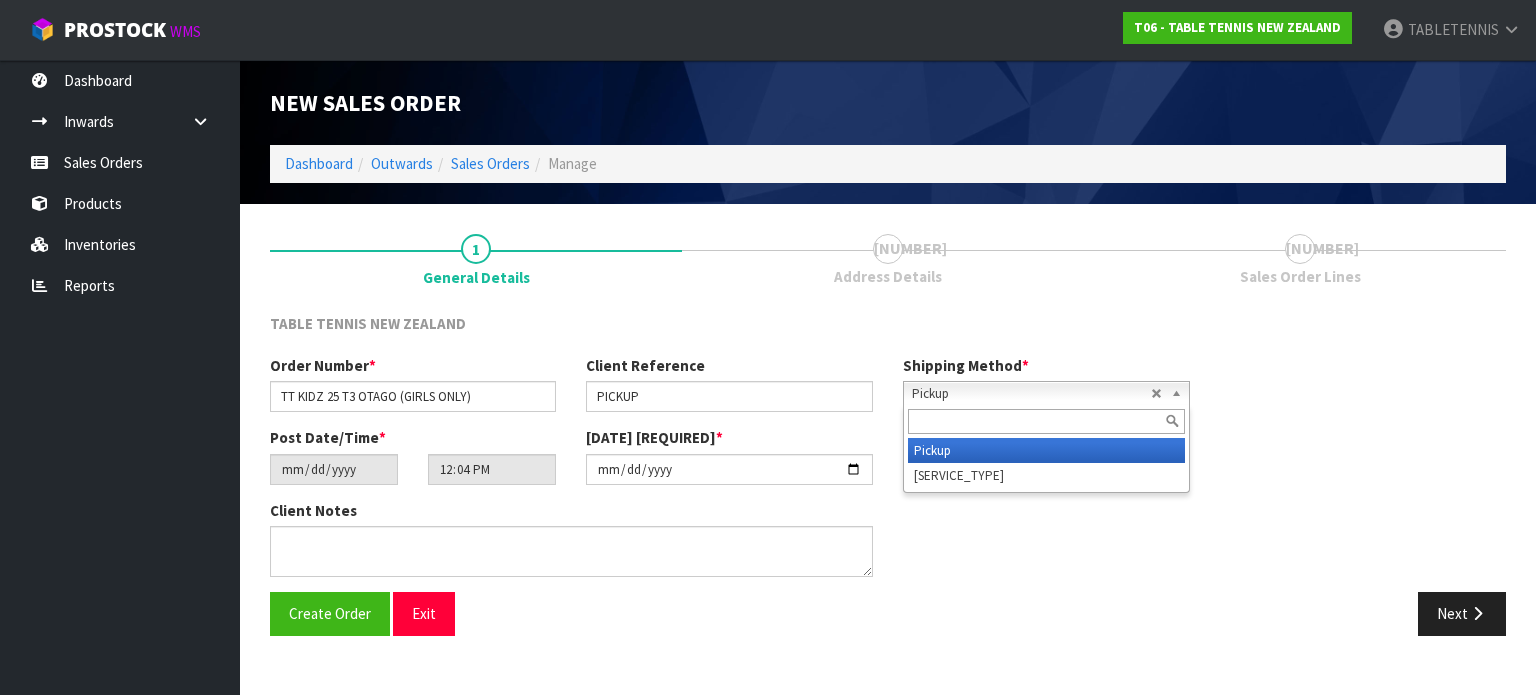click on "Pickup" at bounding box center [1046, 450] 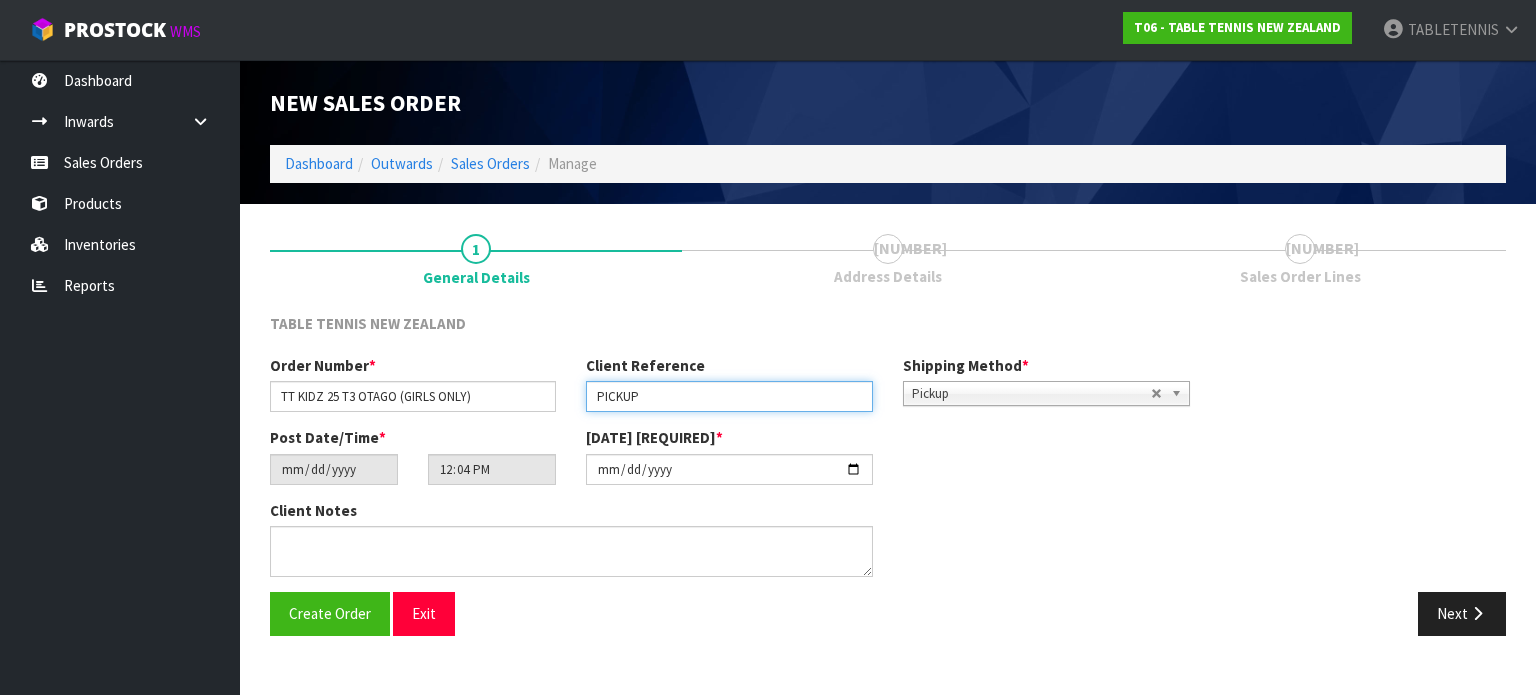 click on "PICKUP" at bounding box center (729, 396) 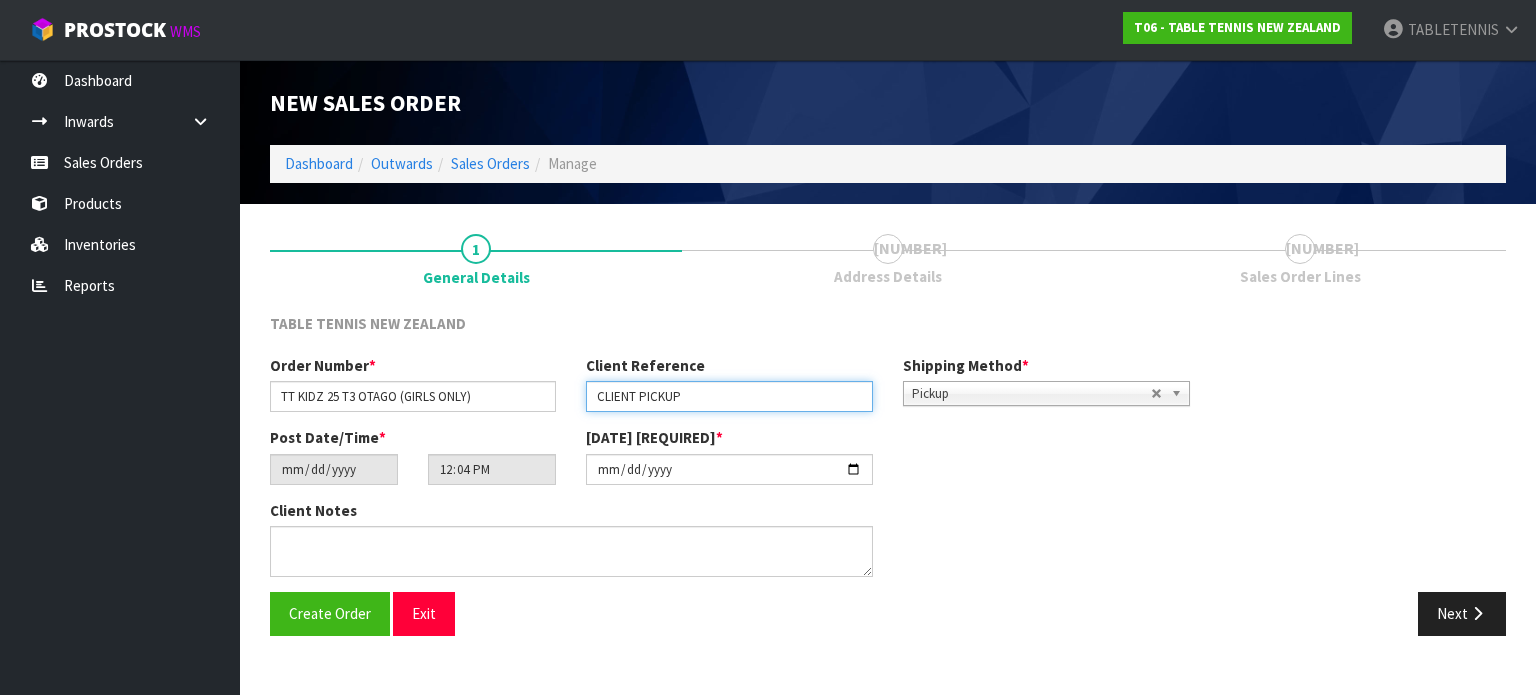 type on "CLIENT PICKUP" 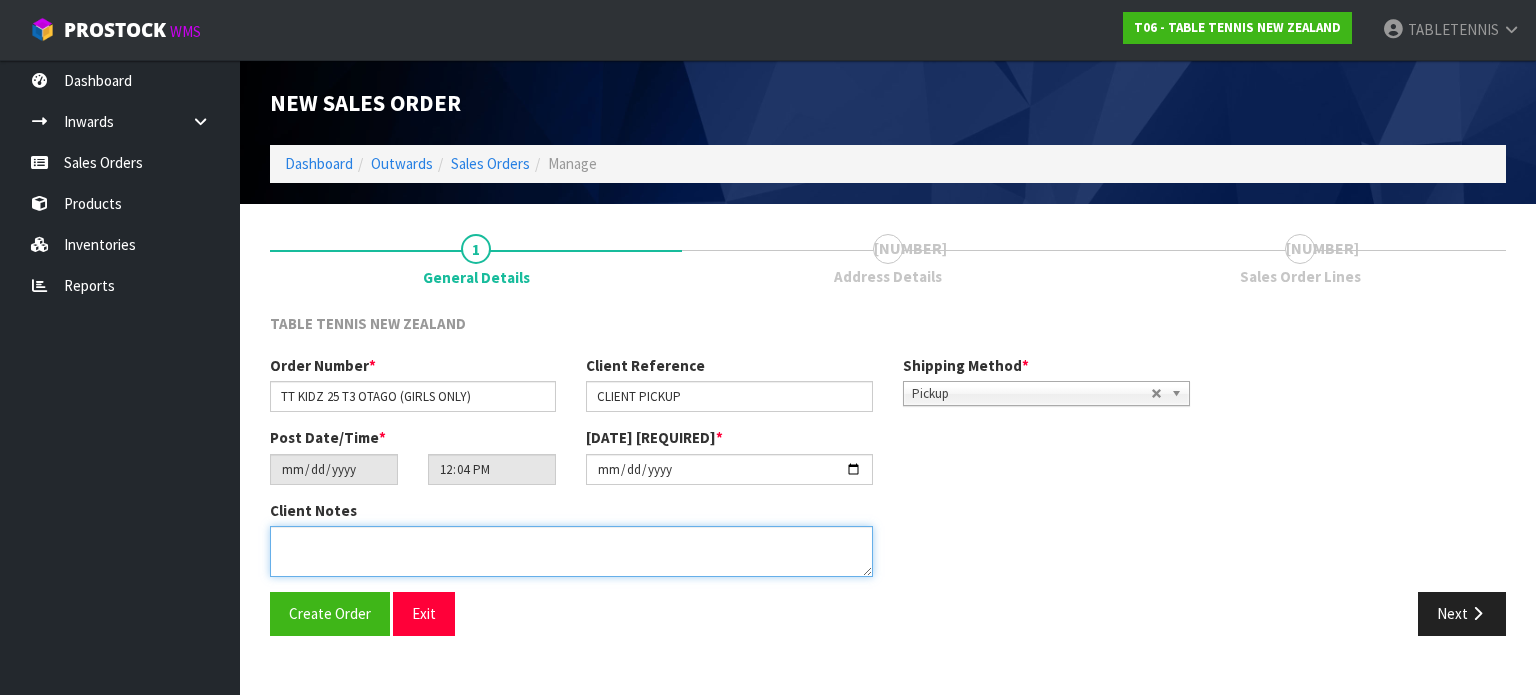click at bounding box center (571, 551) 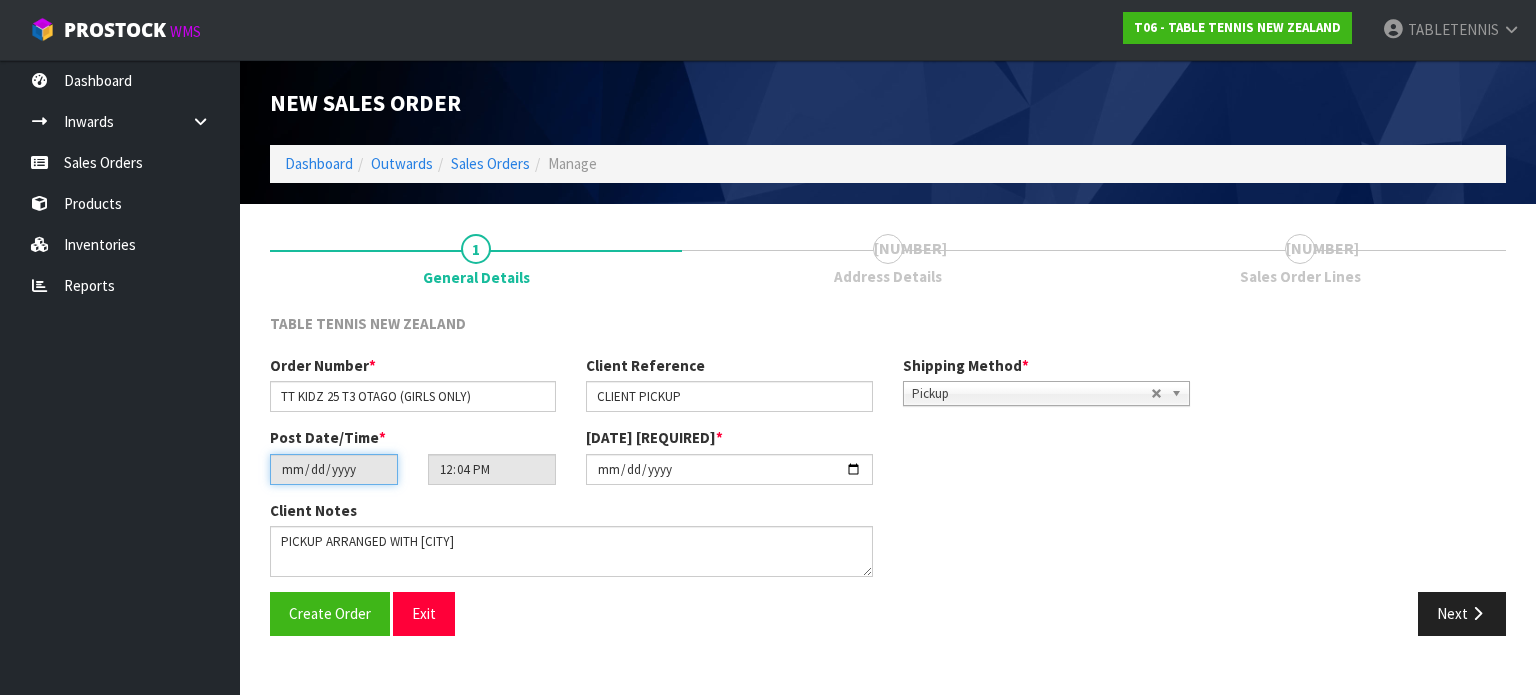 click on "[DATE]" at bounding box center (334, 469) 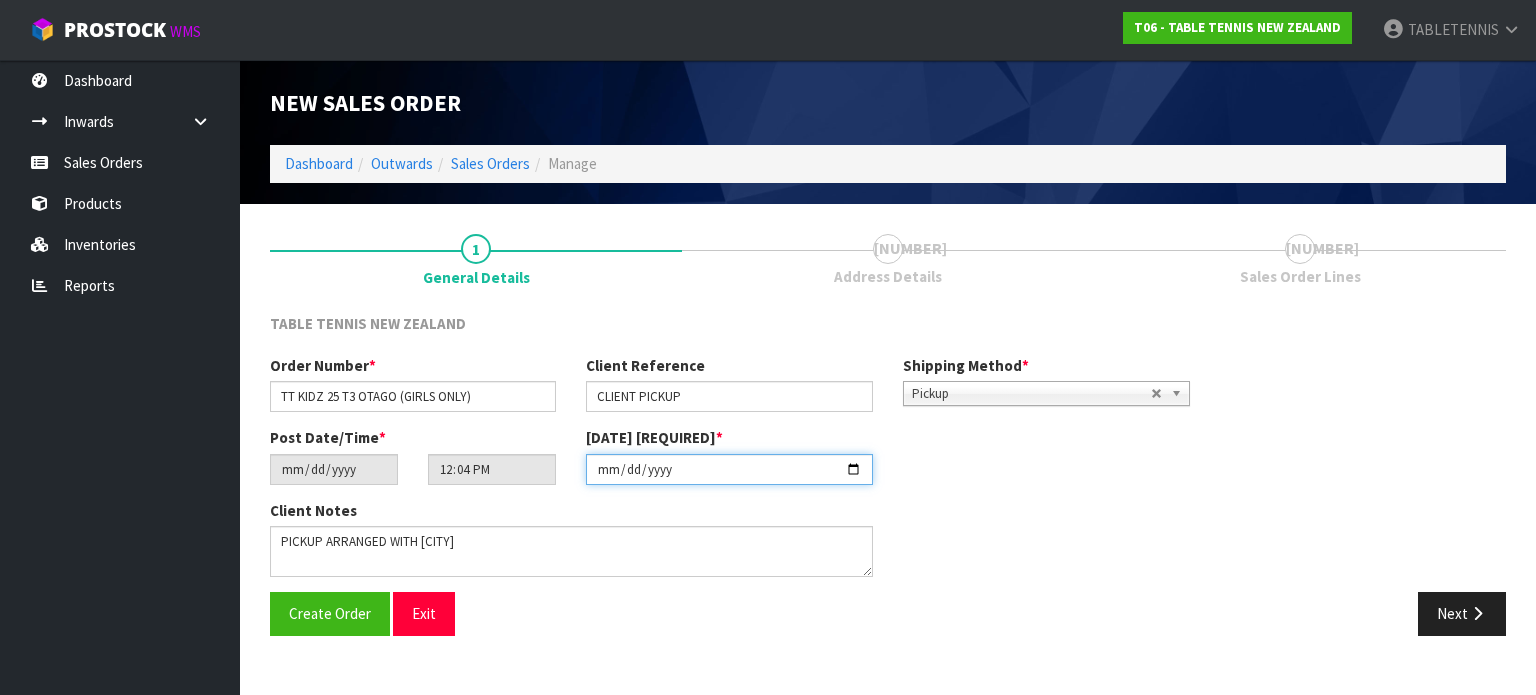 click on "[DATE]" at bounding box center [729, 469] 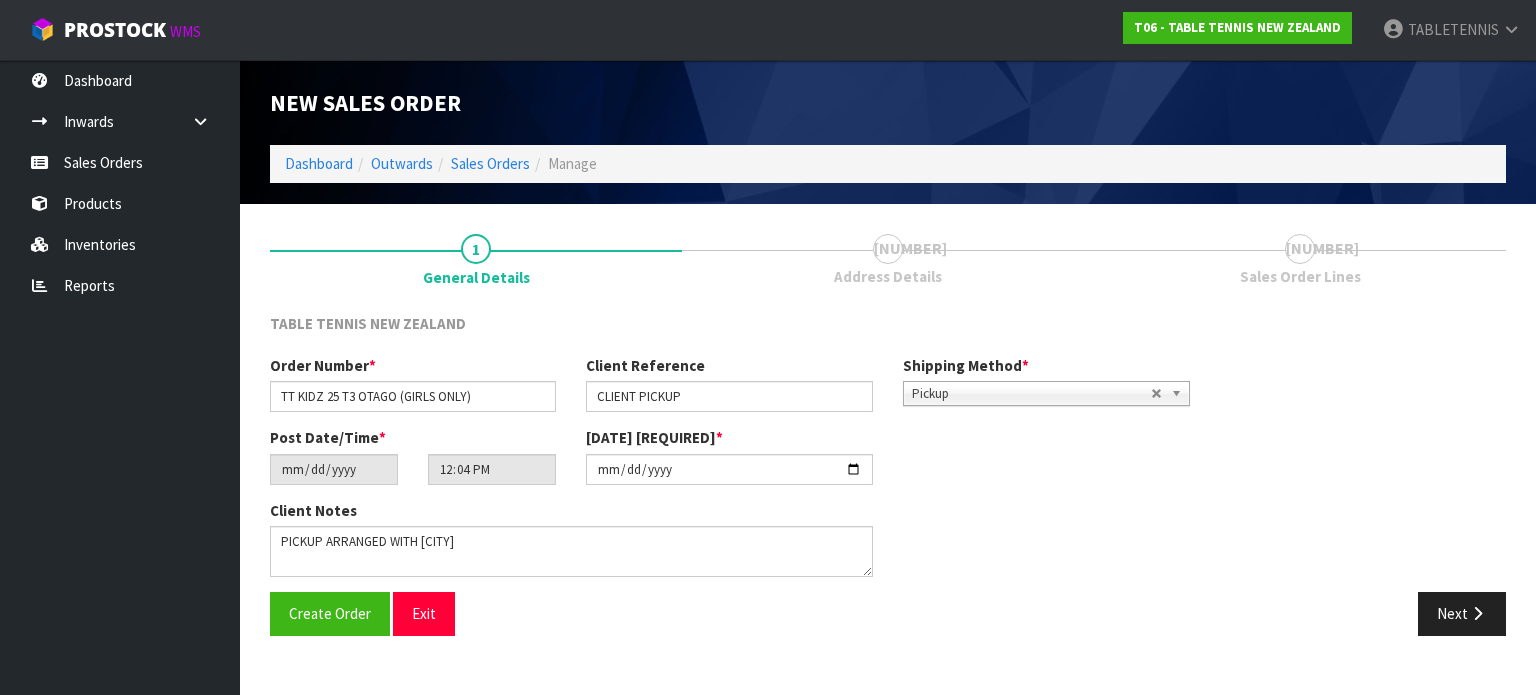 click on "Post Date/Time *
[DATE]
[TIME]
Date Required  *
[DATE]" at bounding box center [730, 463] 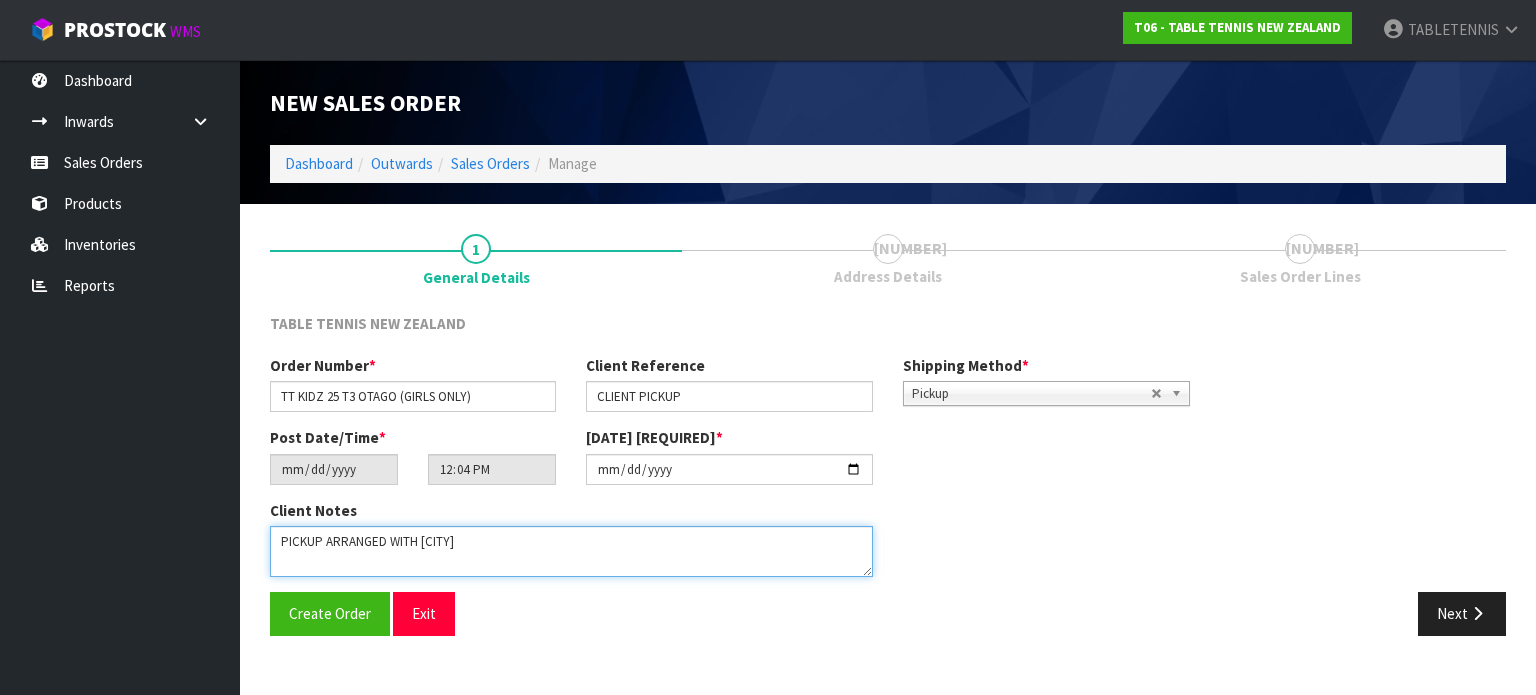 click at bounding box center [571, 551] 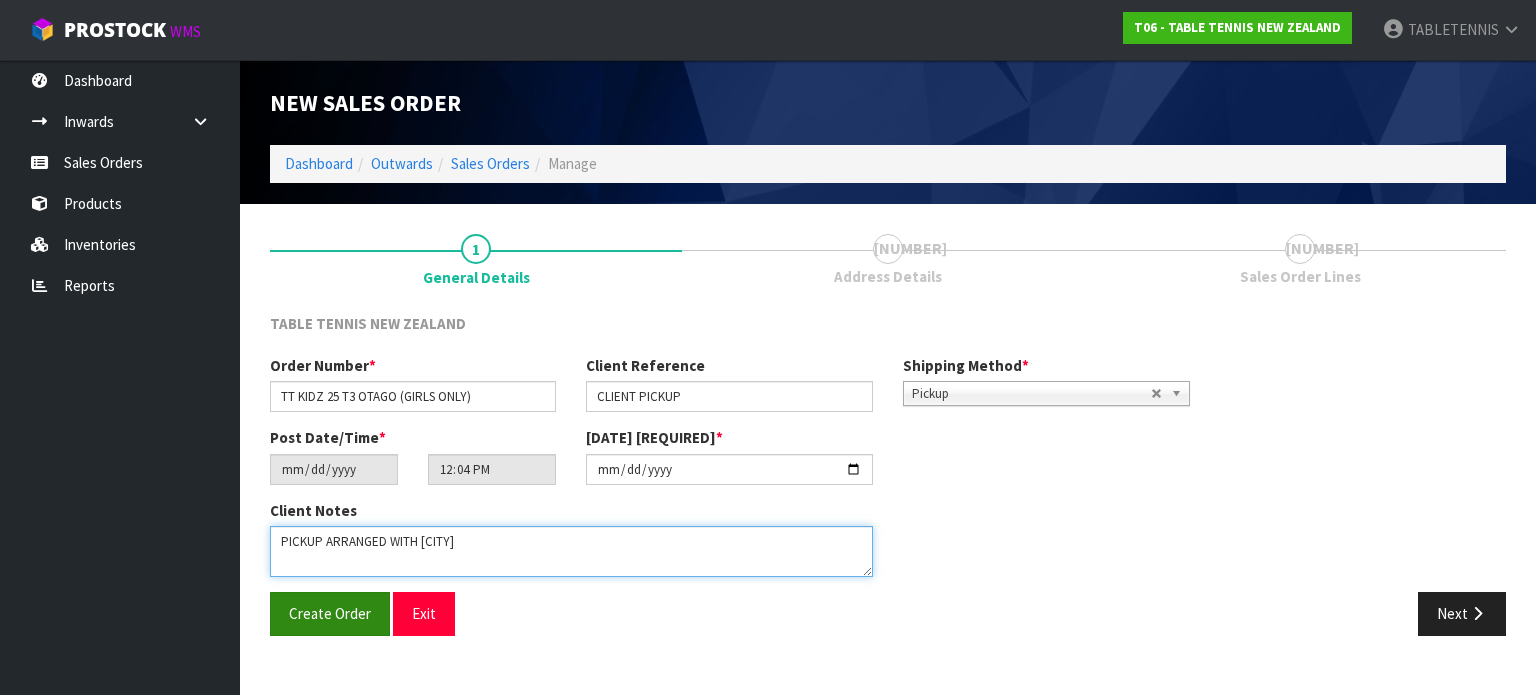 type on "PICKUP ARRANGED WITH [CITY]" 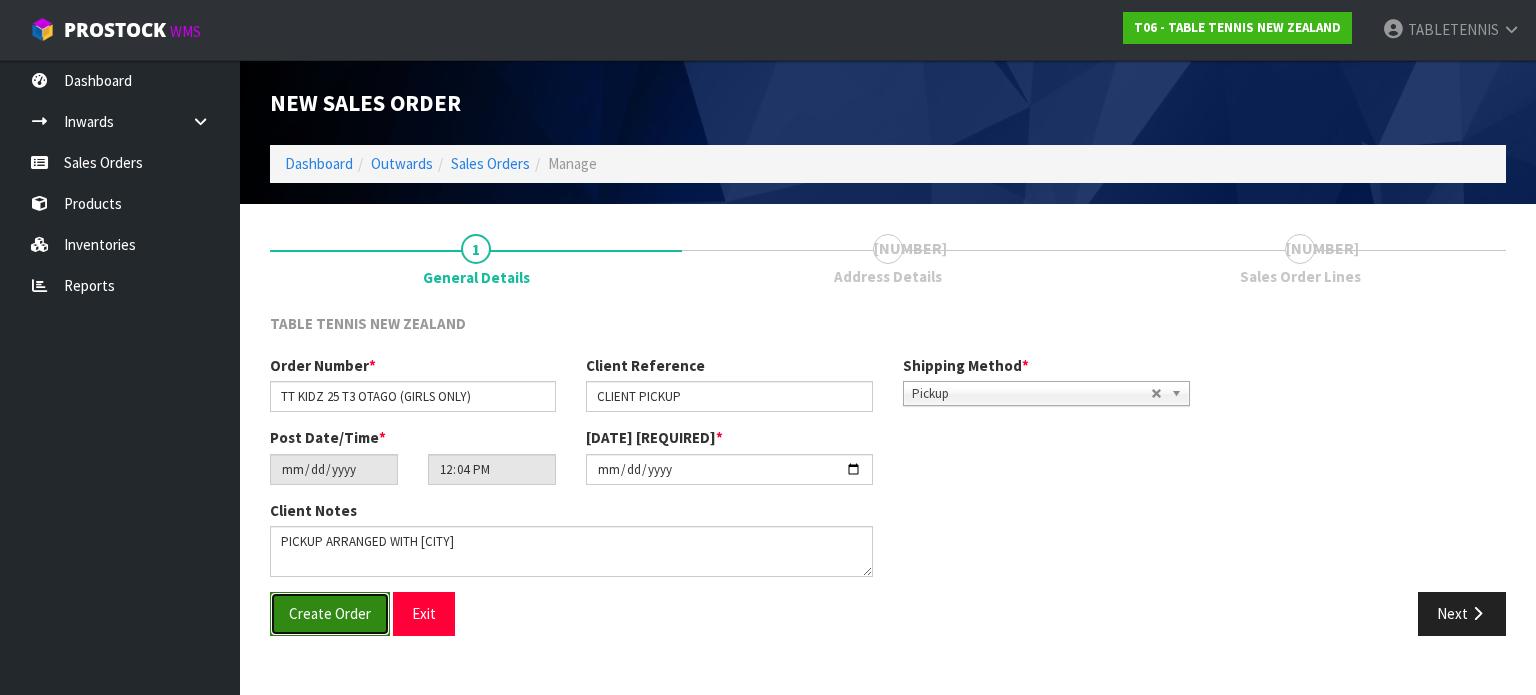click on "Create Order" at bounding box center (330, 613) 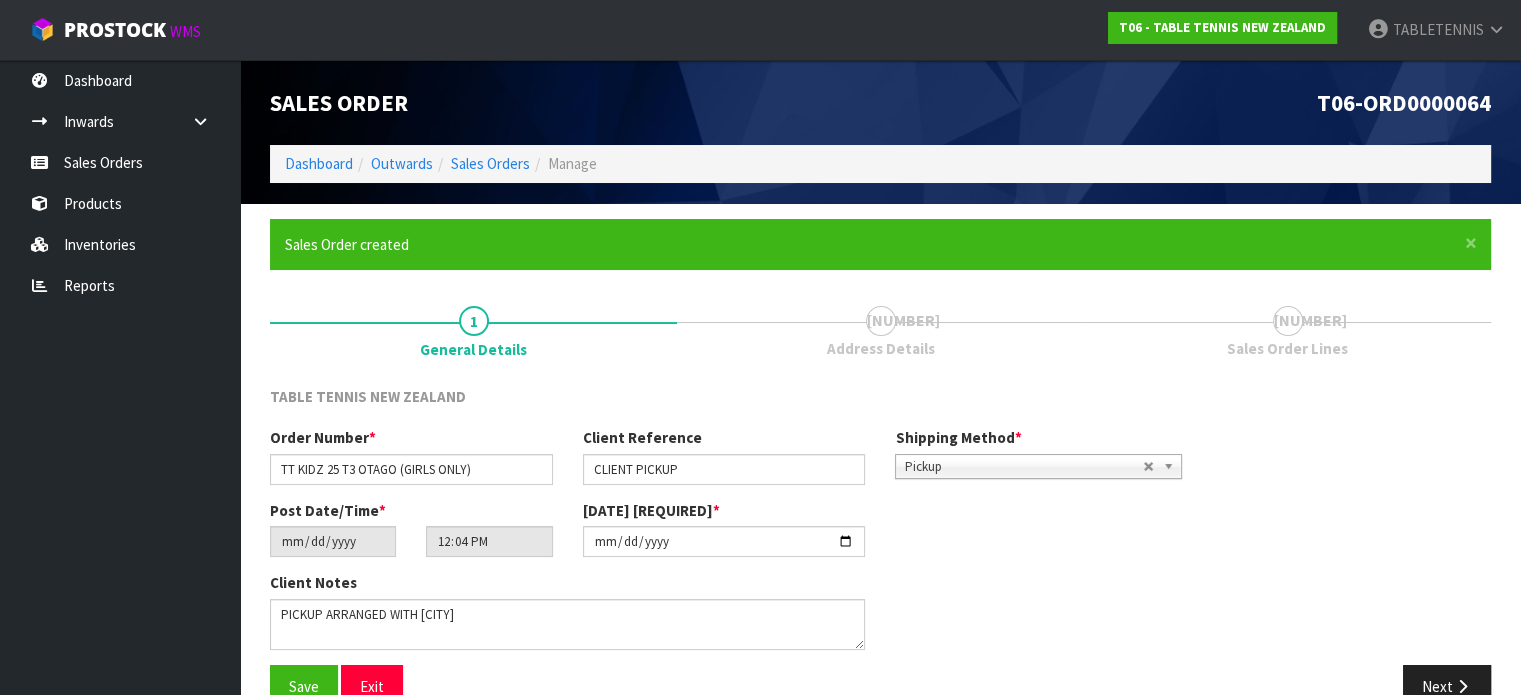 scroll, scrollTop: 41, scrollLeft: 0, axis: vertical 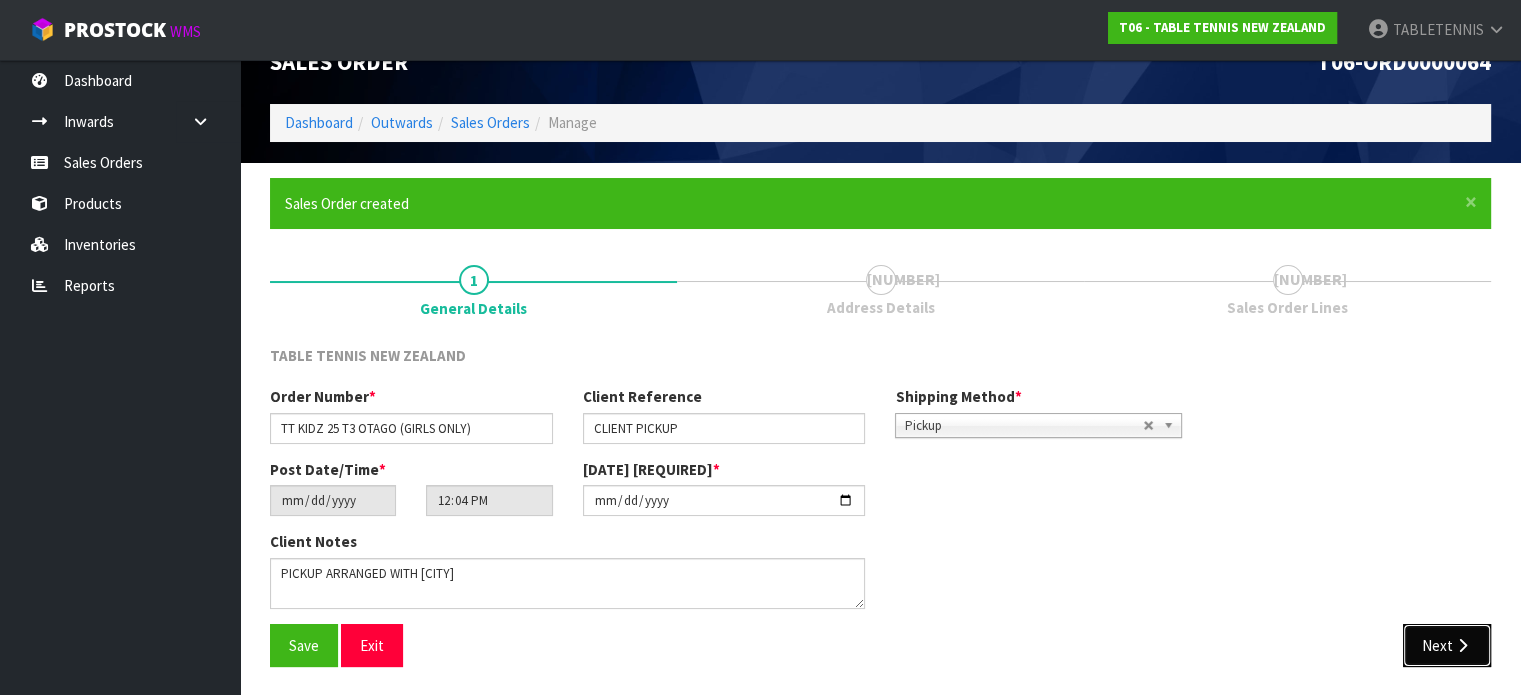 click on "Next" at bounding box center [1447, 645] 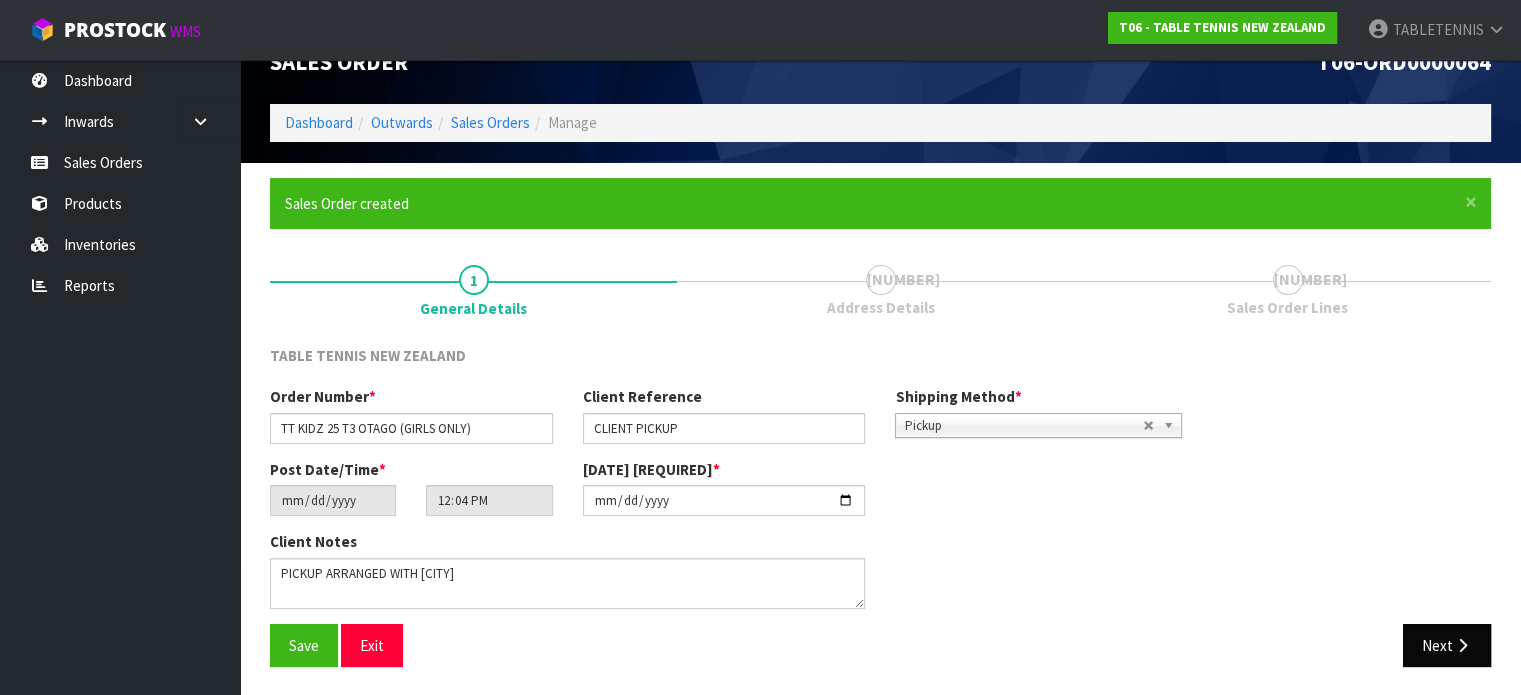 scroll, scrollTop: 0, scrollLeft: 0, axis: both 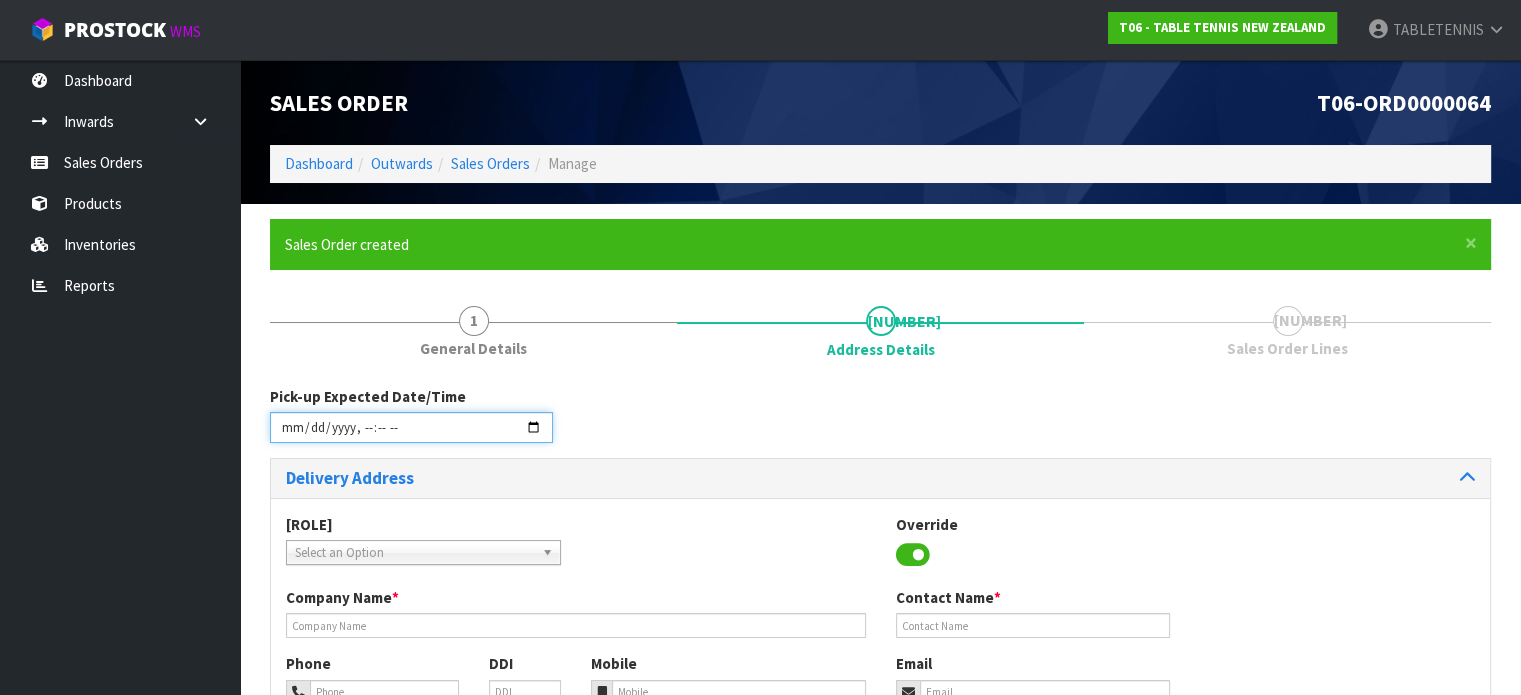 click at bounding box center [411, 427] 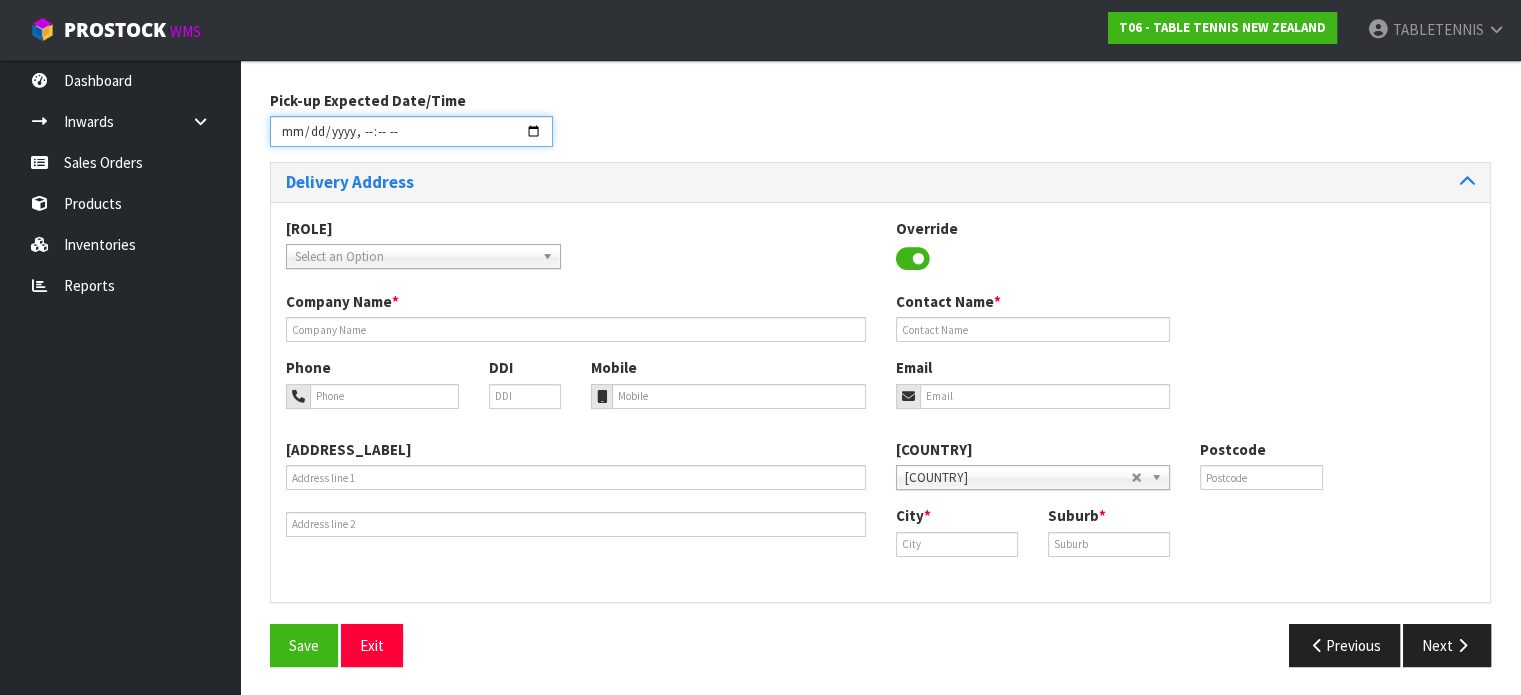 scroll, scrollTop: 296, scrollLeft: 0, axis: vertical 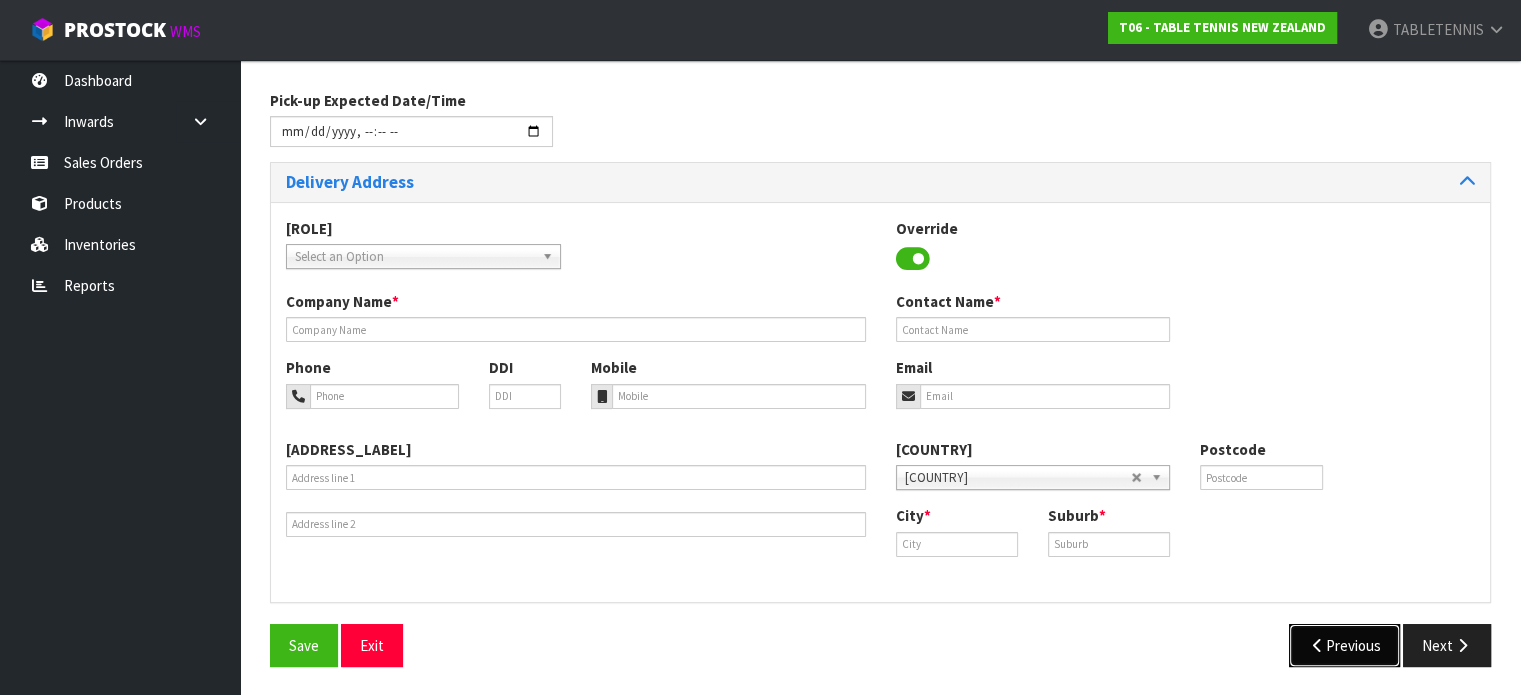 click on "Previous" at bounding box center (1345, 645) 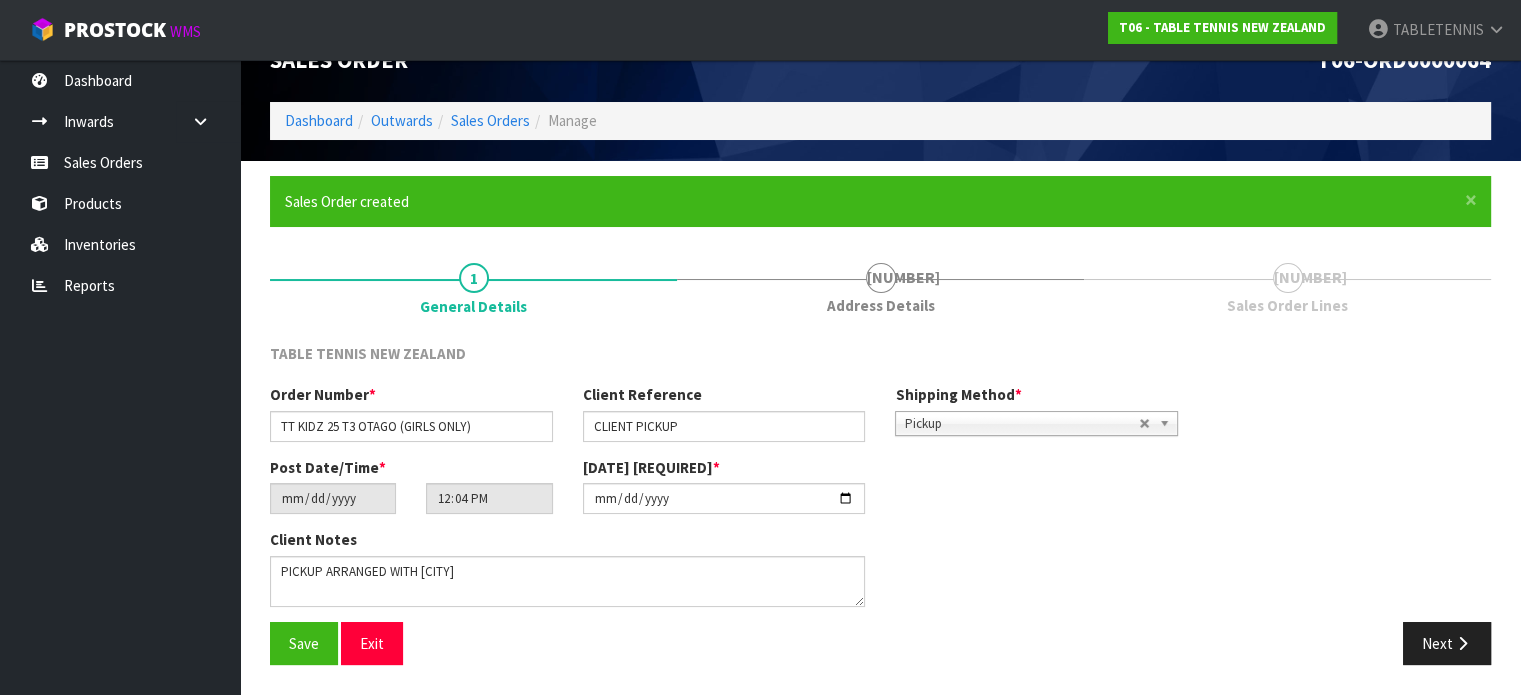 scroll, scrollTop: 41, scrollLeft: 0, axis: vertical 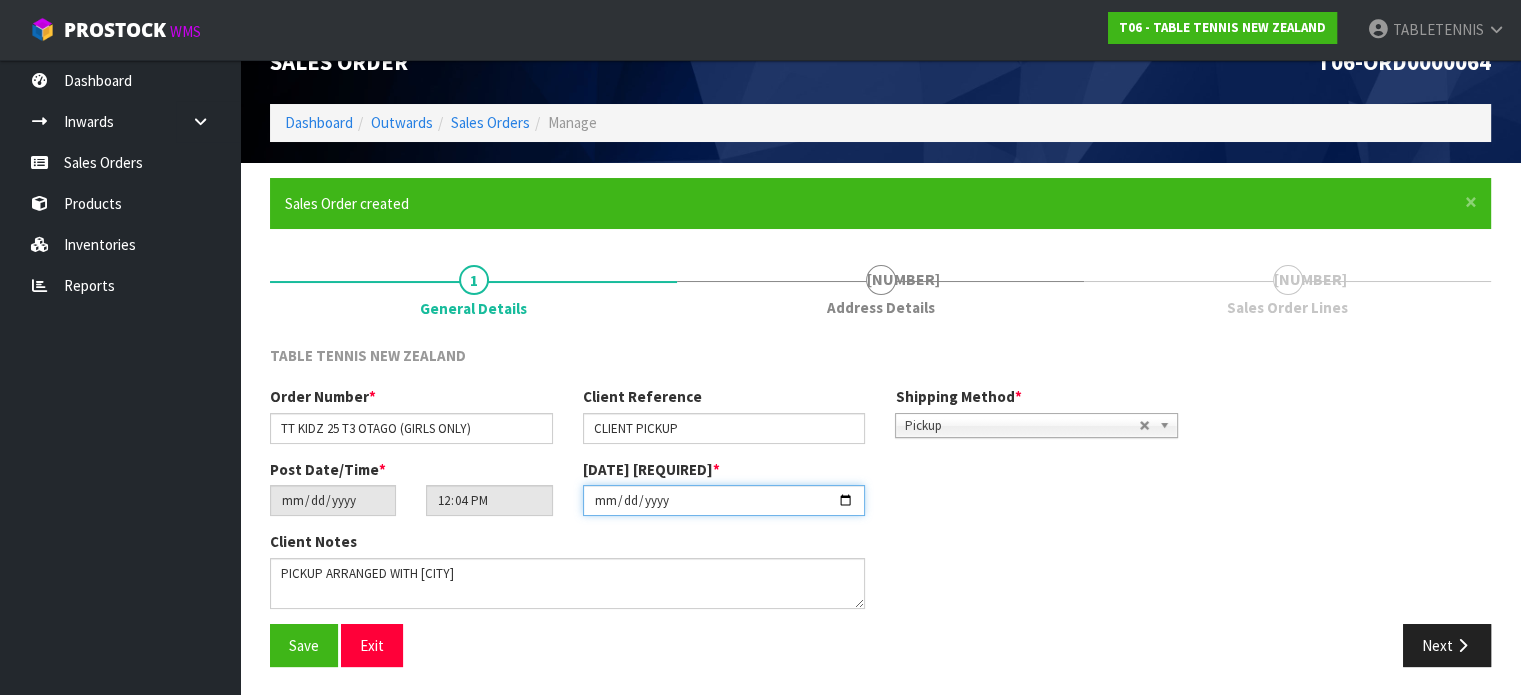 click on "[DATE]" at bounding box center [724, 500] 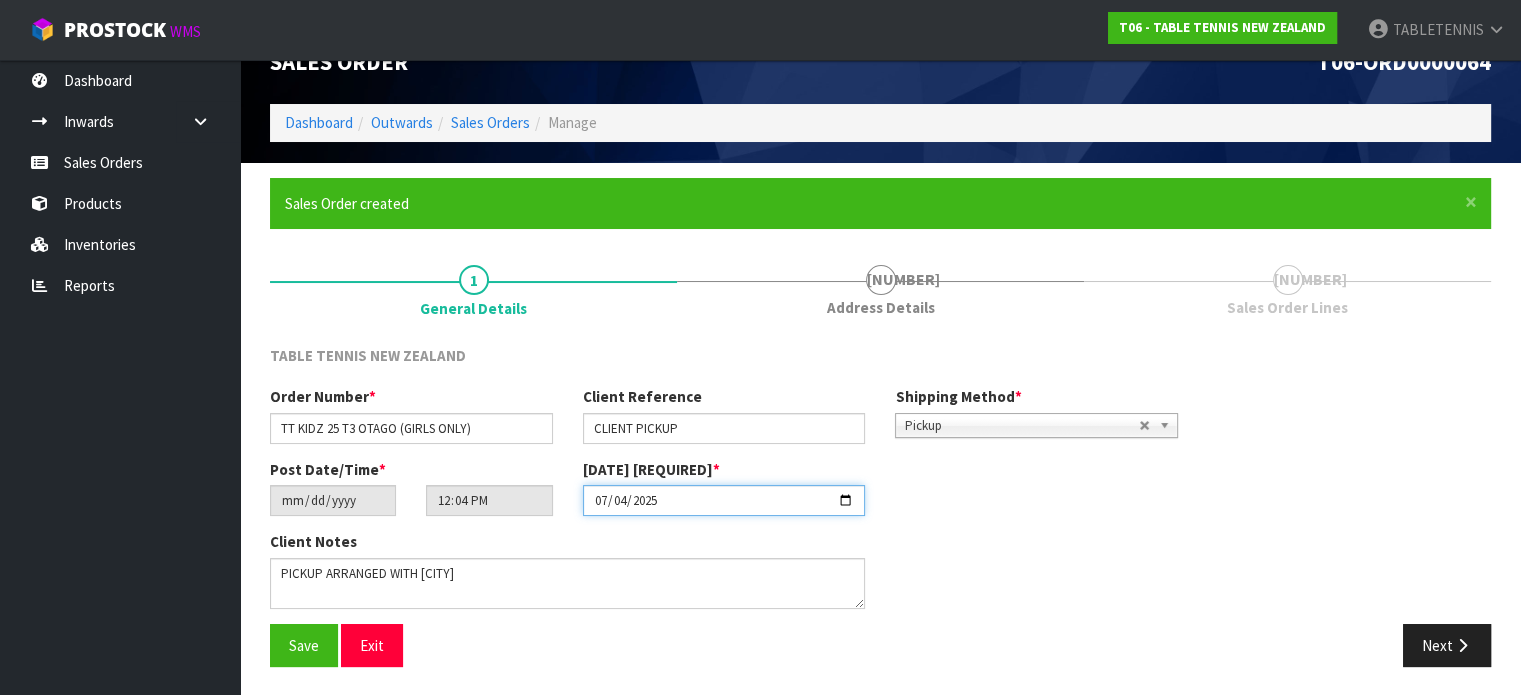 type on "2025-07-04" 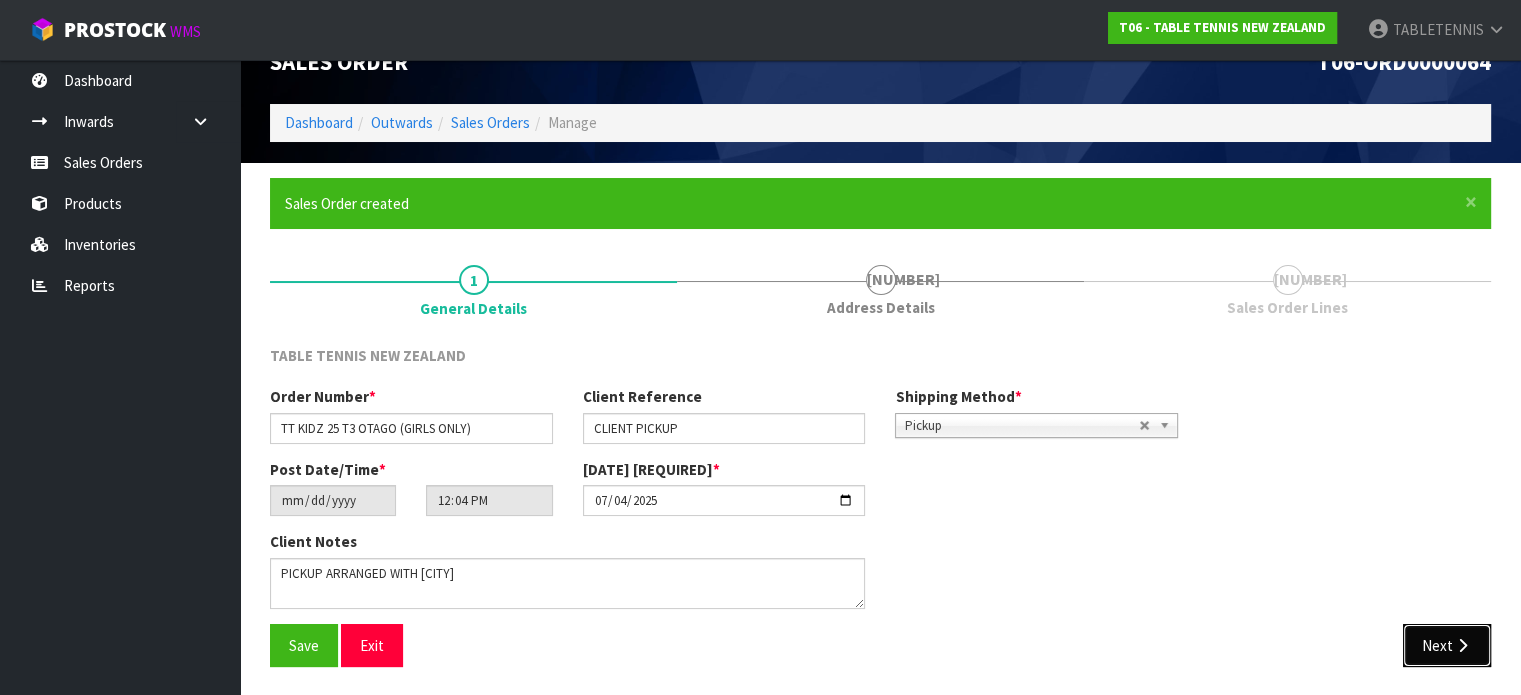 click on "Next" at bounding box center [1447, 645] 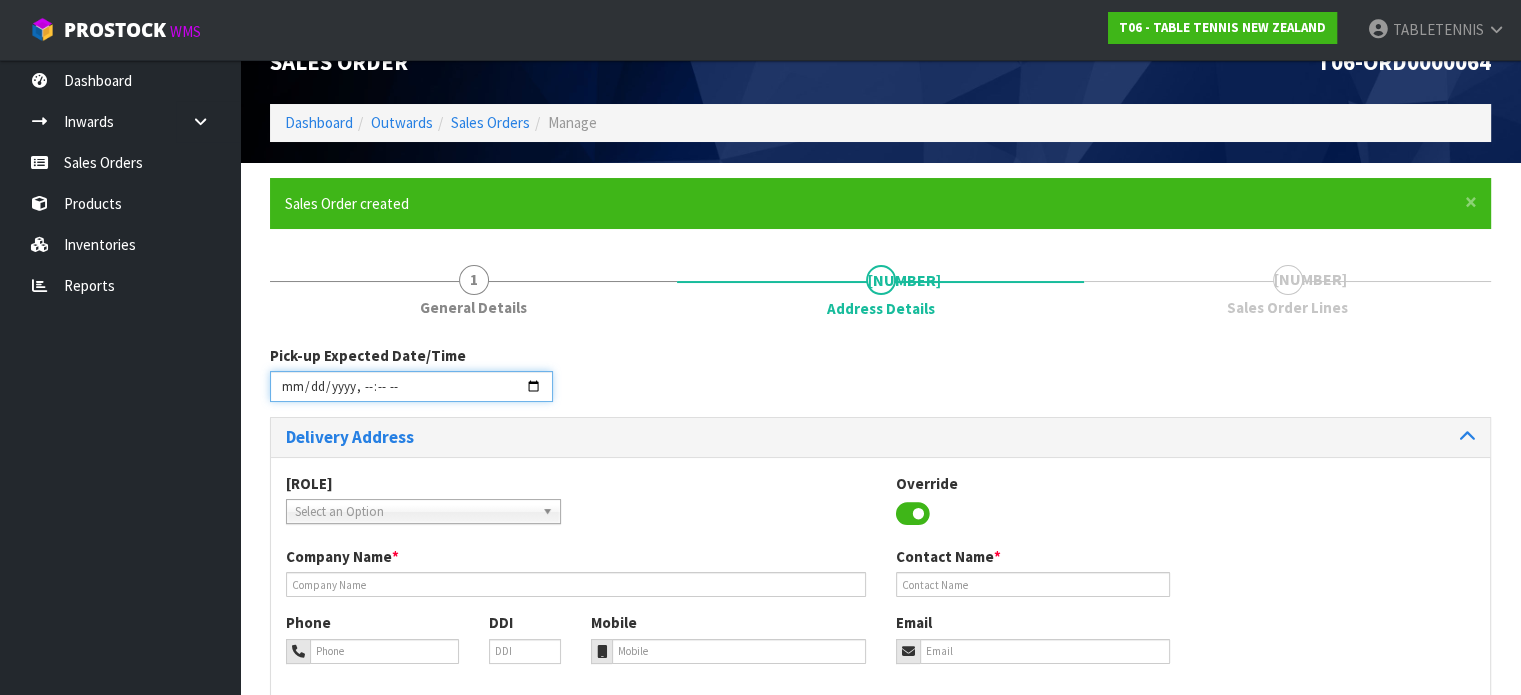 click at bounding box center (411, 386) 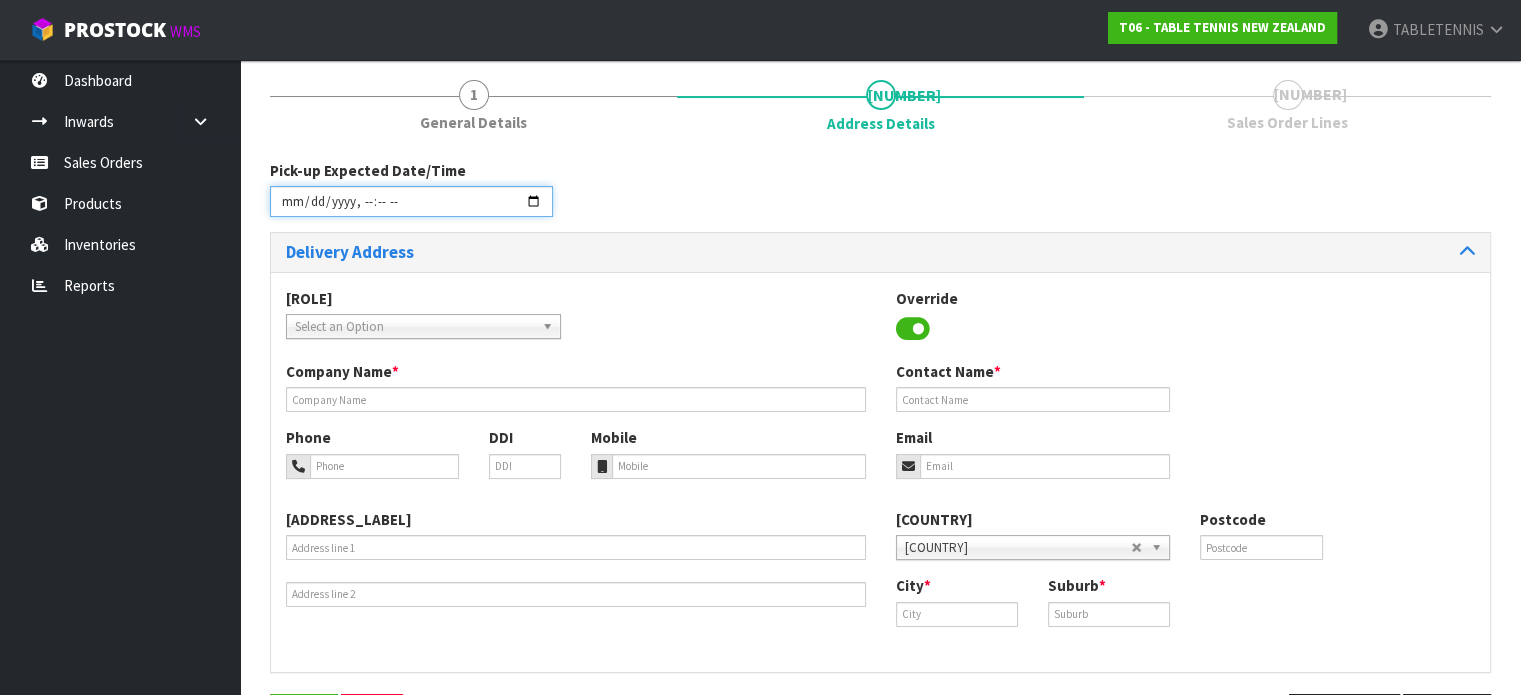 scroll, scrollTop: 228, scrollLeft: 0, axis: vertical 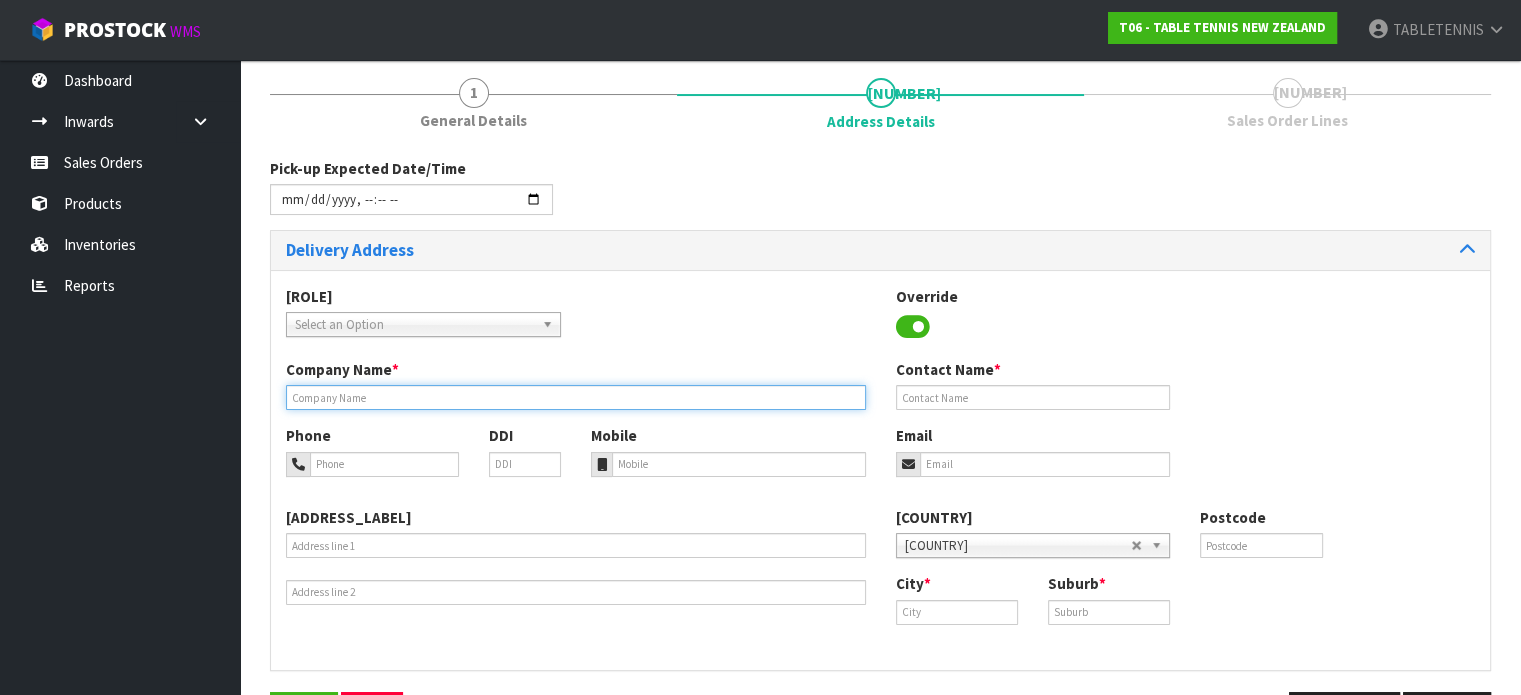 click at bounding box center [576, 397] 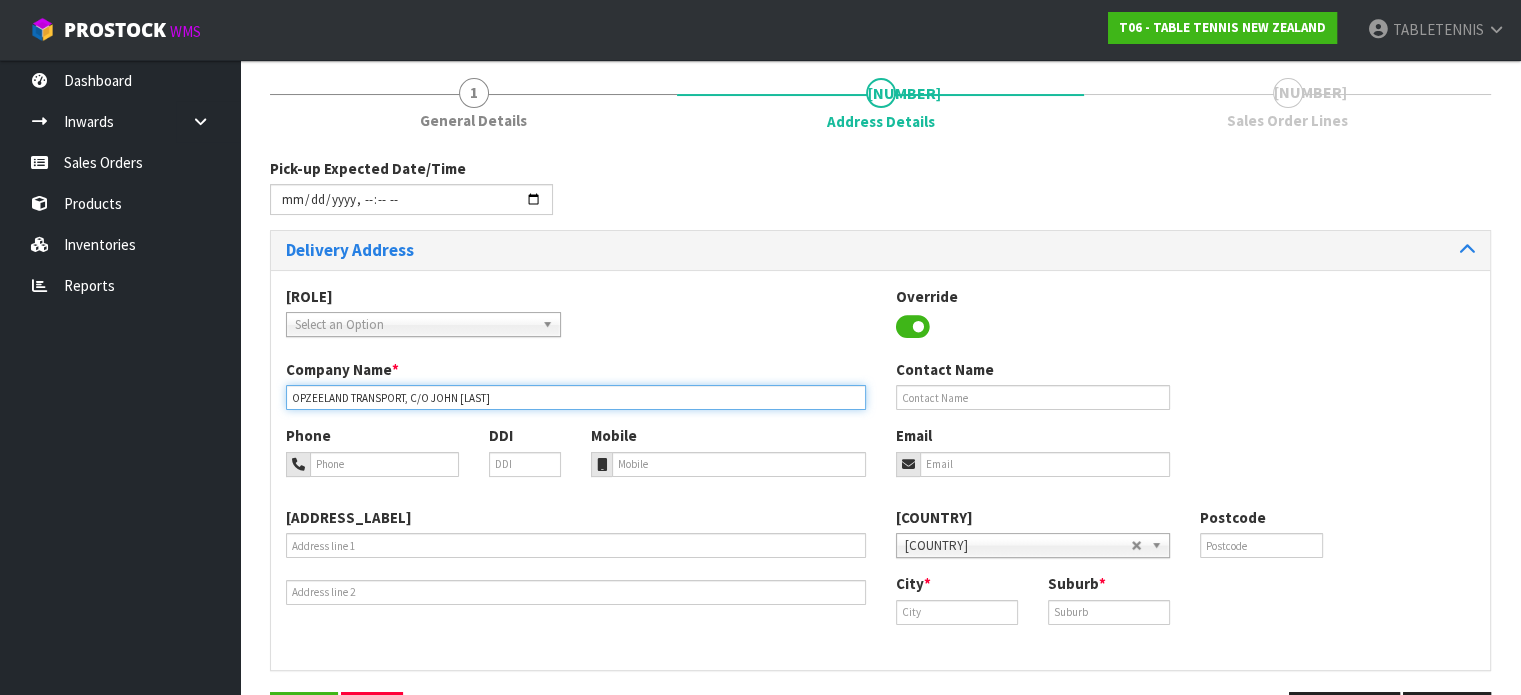 drag, startPoint x: 483, startPoint y: 393, endPoint x: 408, endPoint y: 386, distance: 75.32596 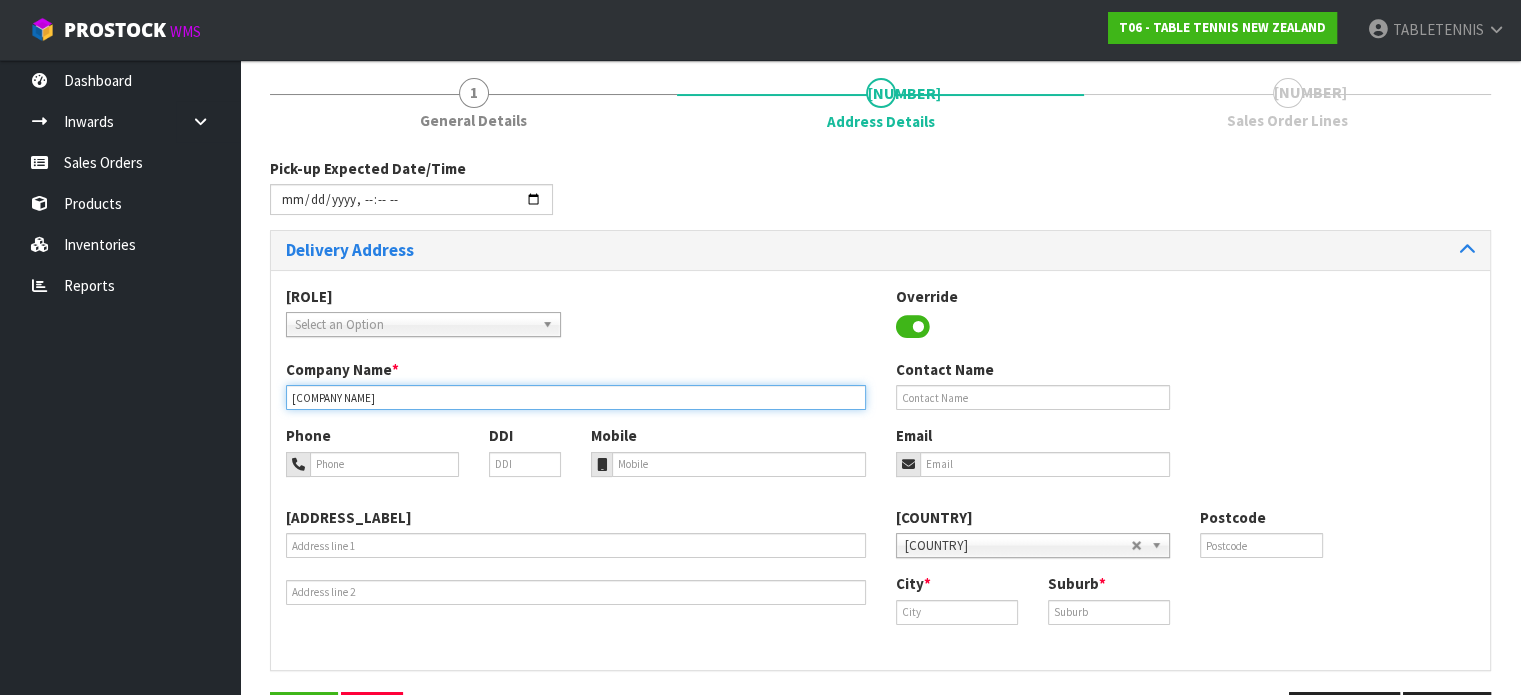 type on "[COMPANY NAME]" 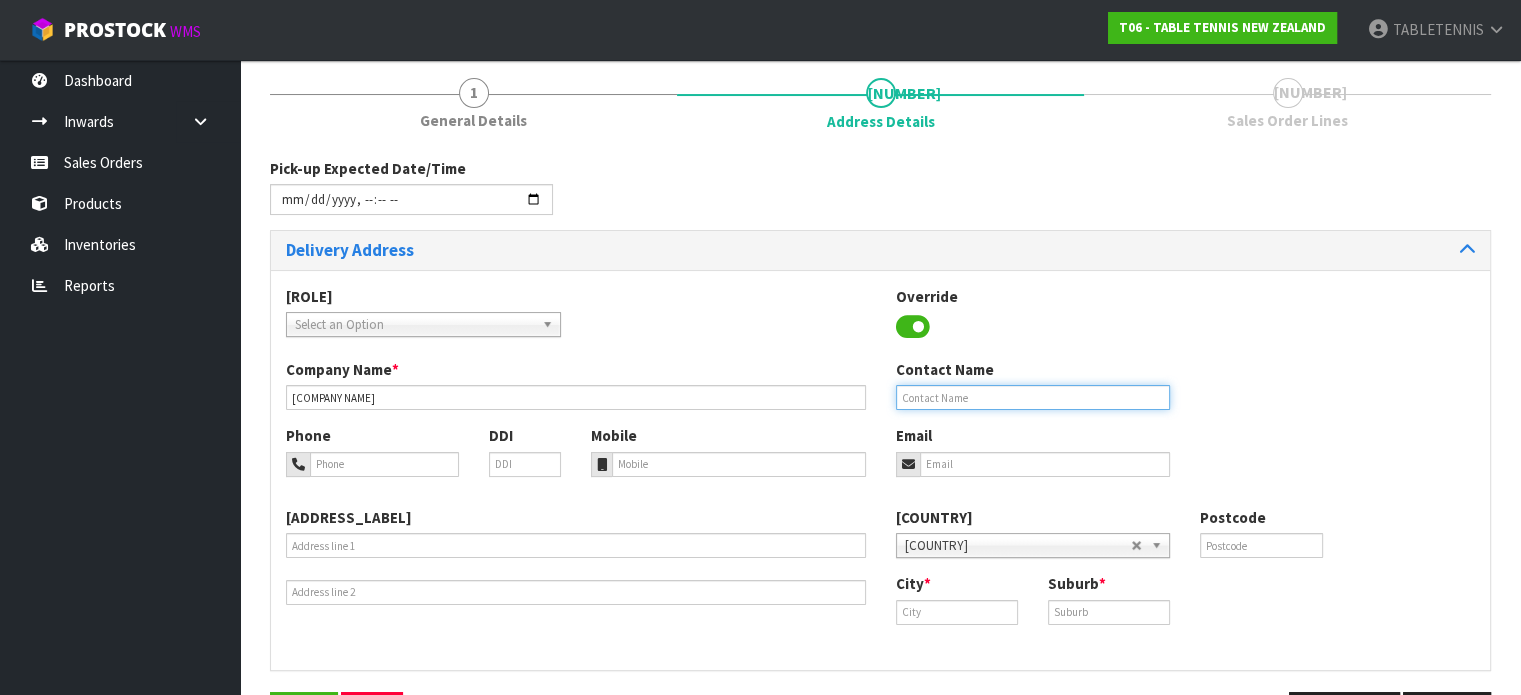 click at bounding box center (1033, 397) 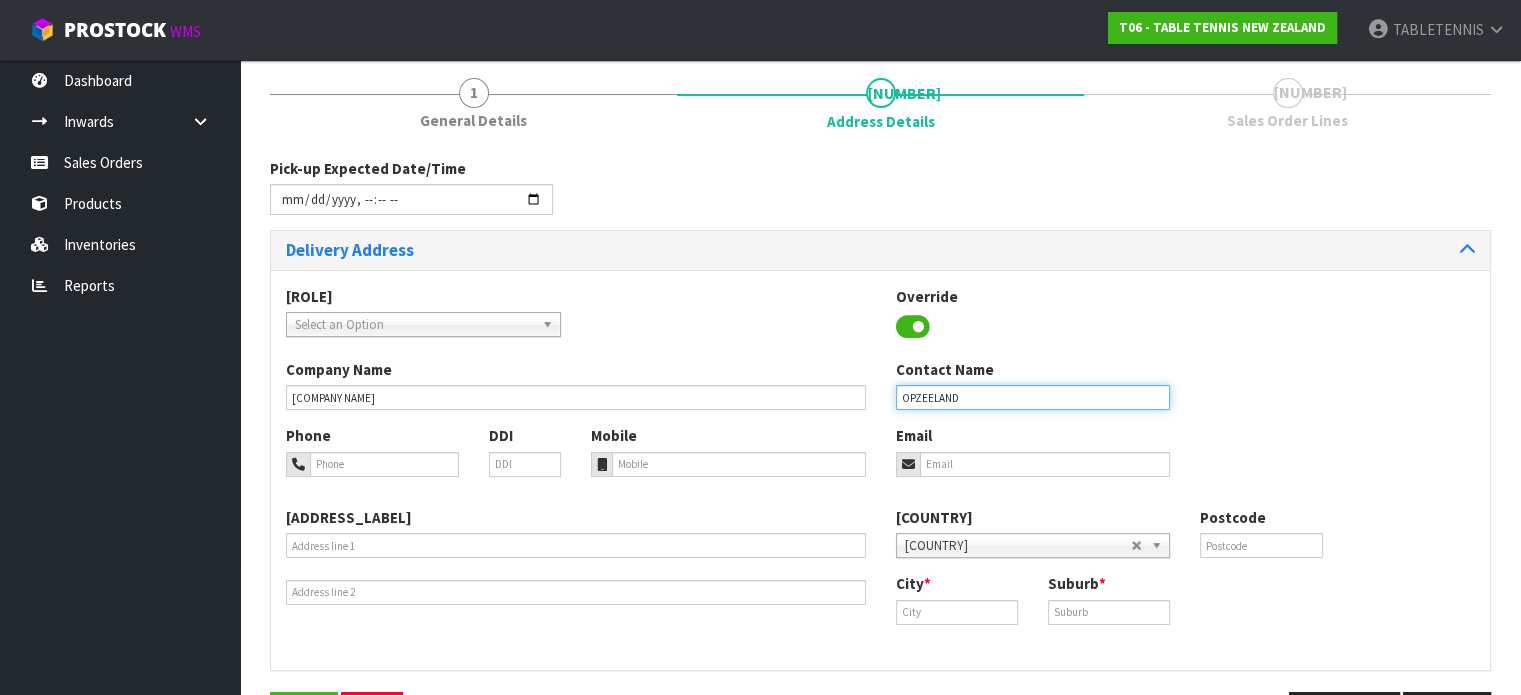 type on "OPZEELAND" 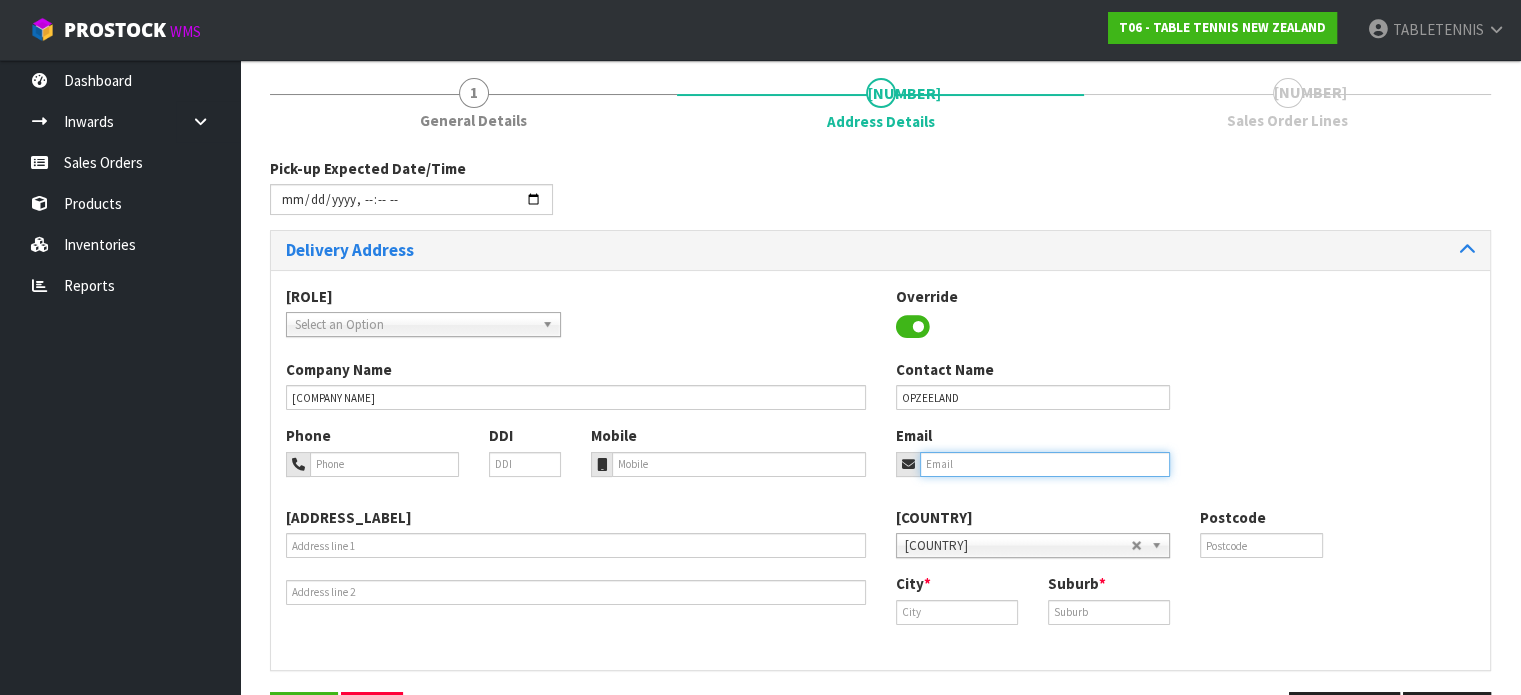 click at bounding box center [1045, 464] 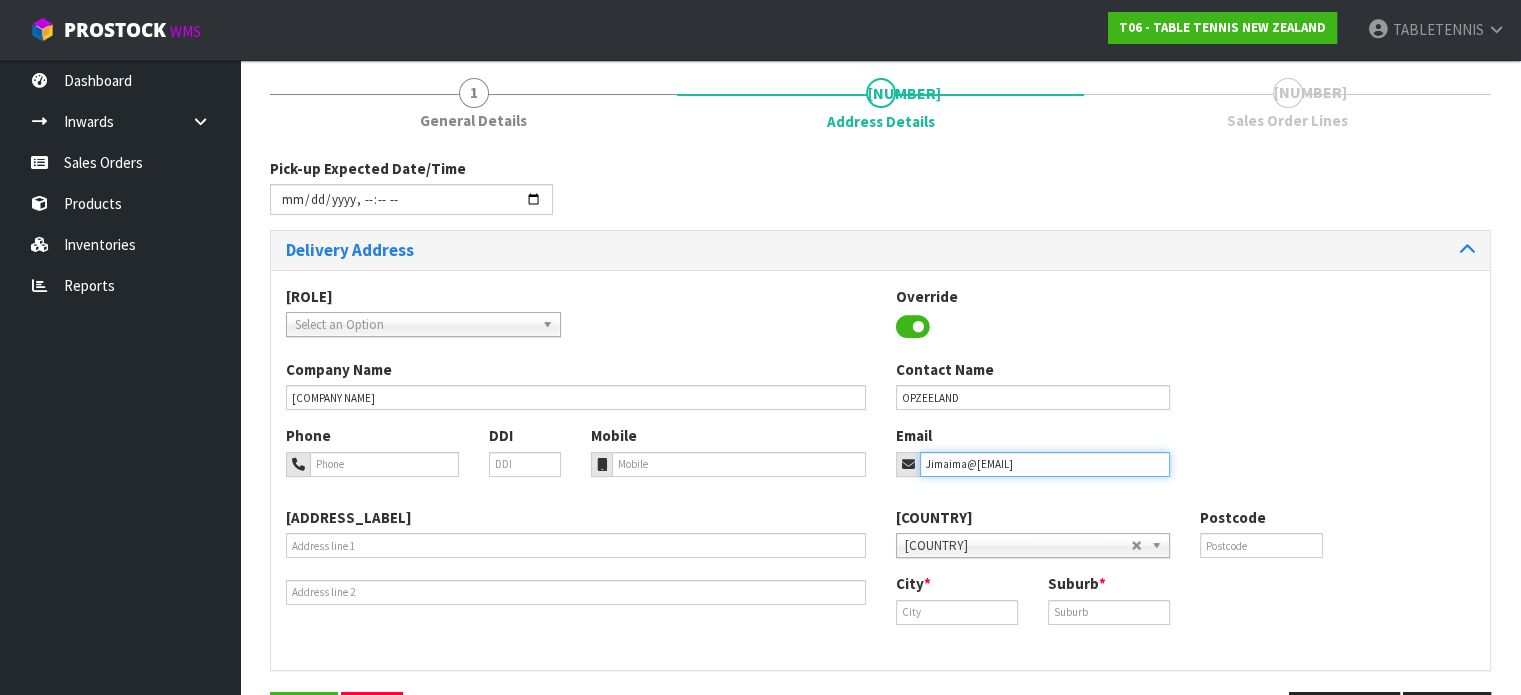 click on "Jimaima@[EMAIL]" at bounding box center [1045, 464] 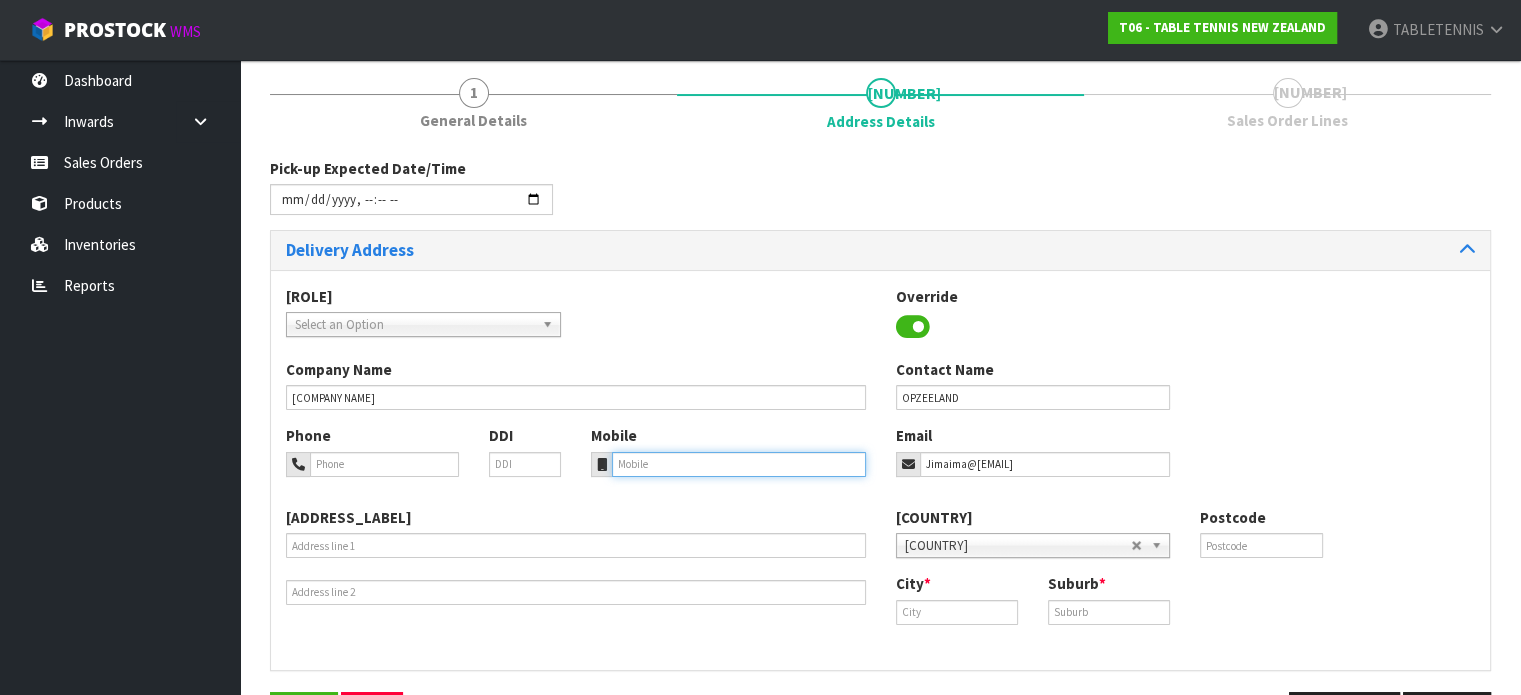 click at bounding box center [384, 464] 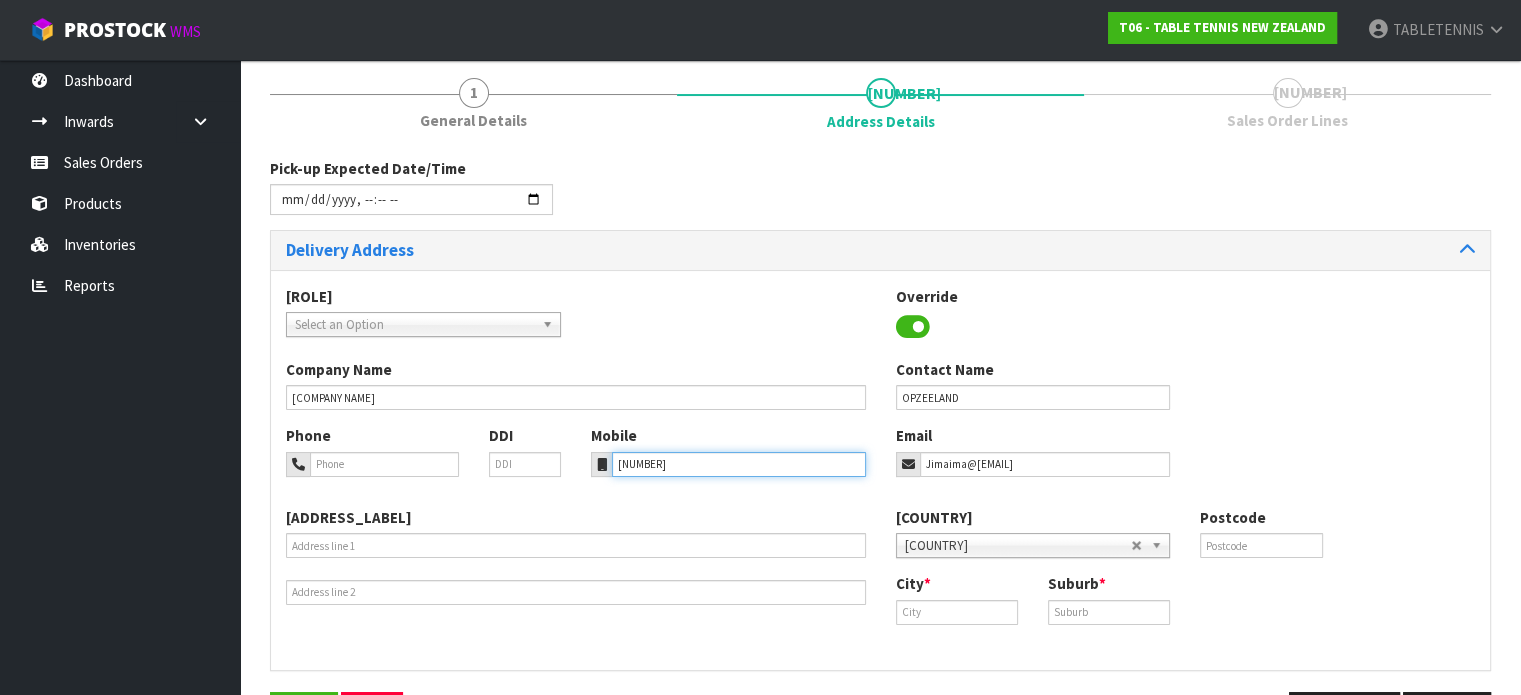 type on "[NUMBER]" 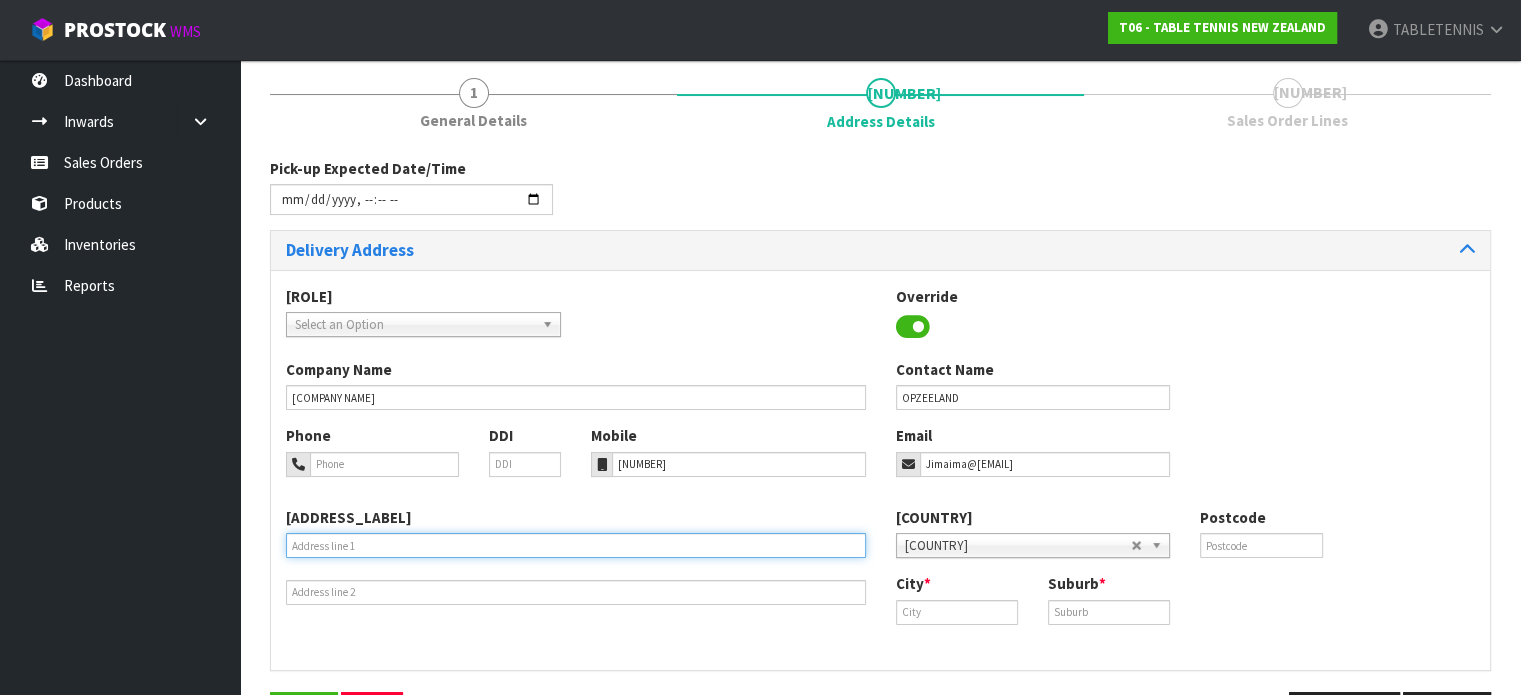 click at bounding box center (576, 545) 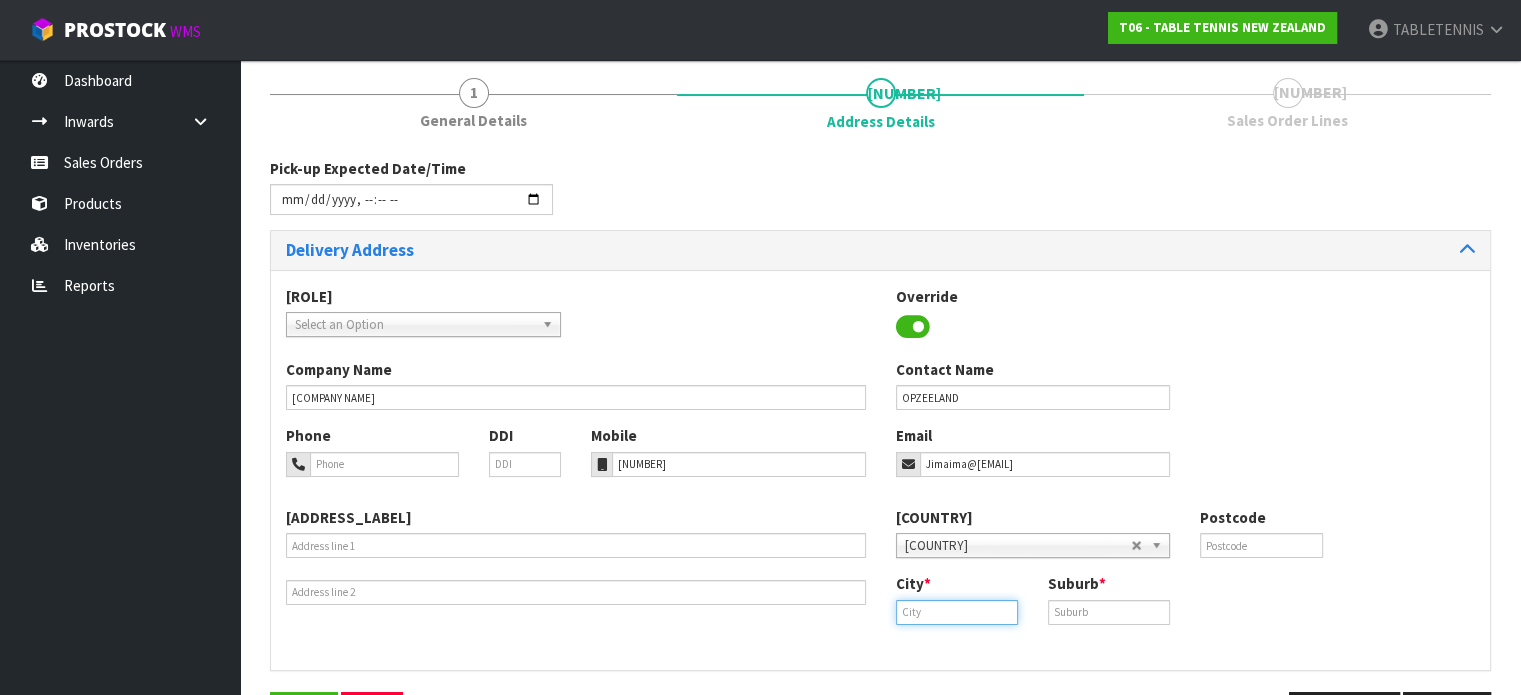click at bounding box center [957, 612] 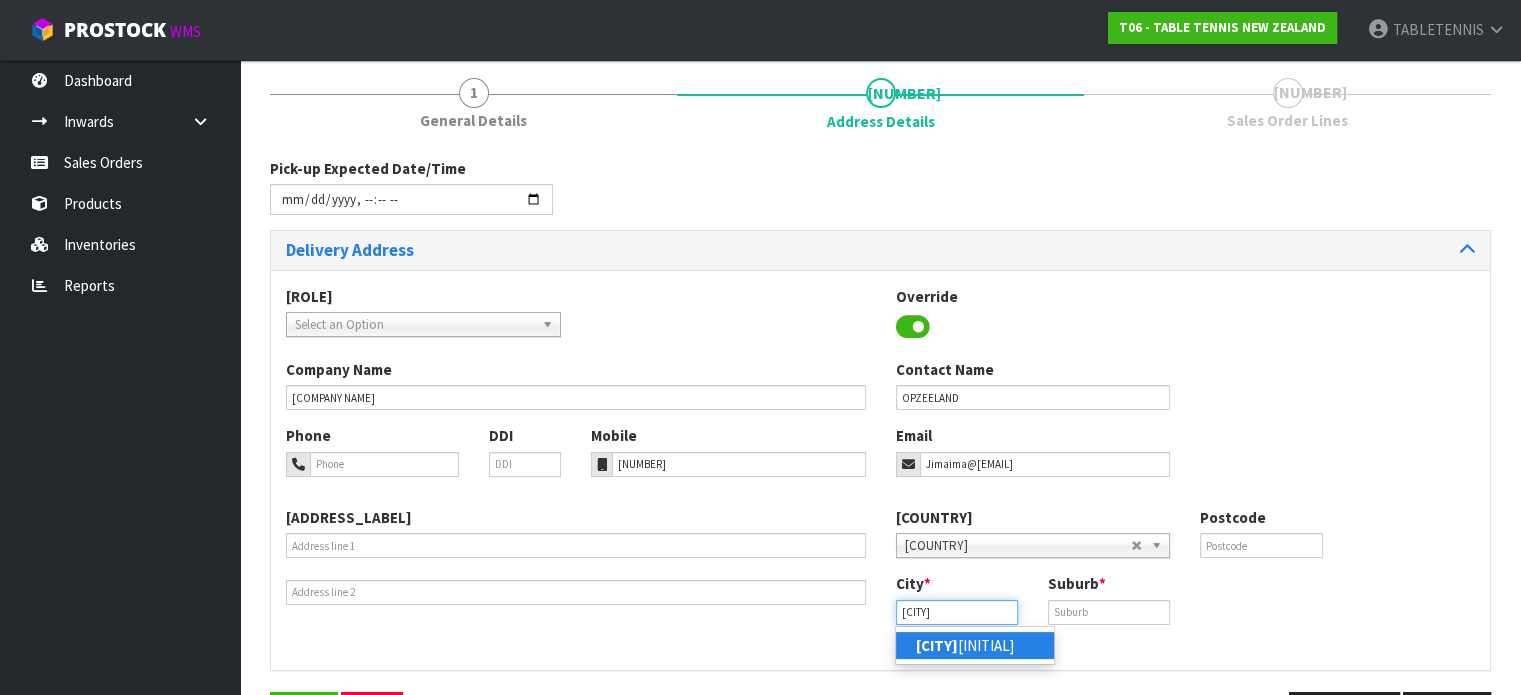 type on "[CITY]" 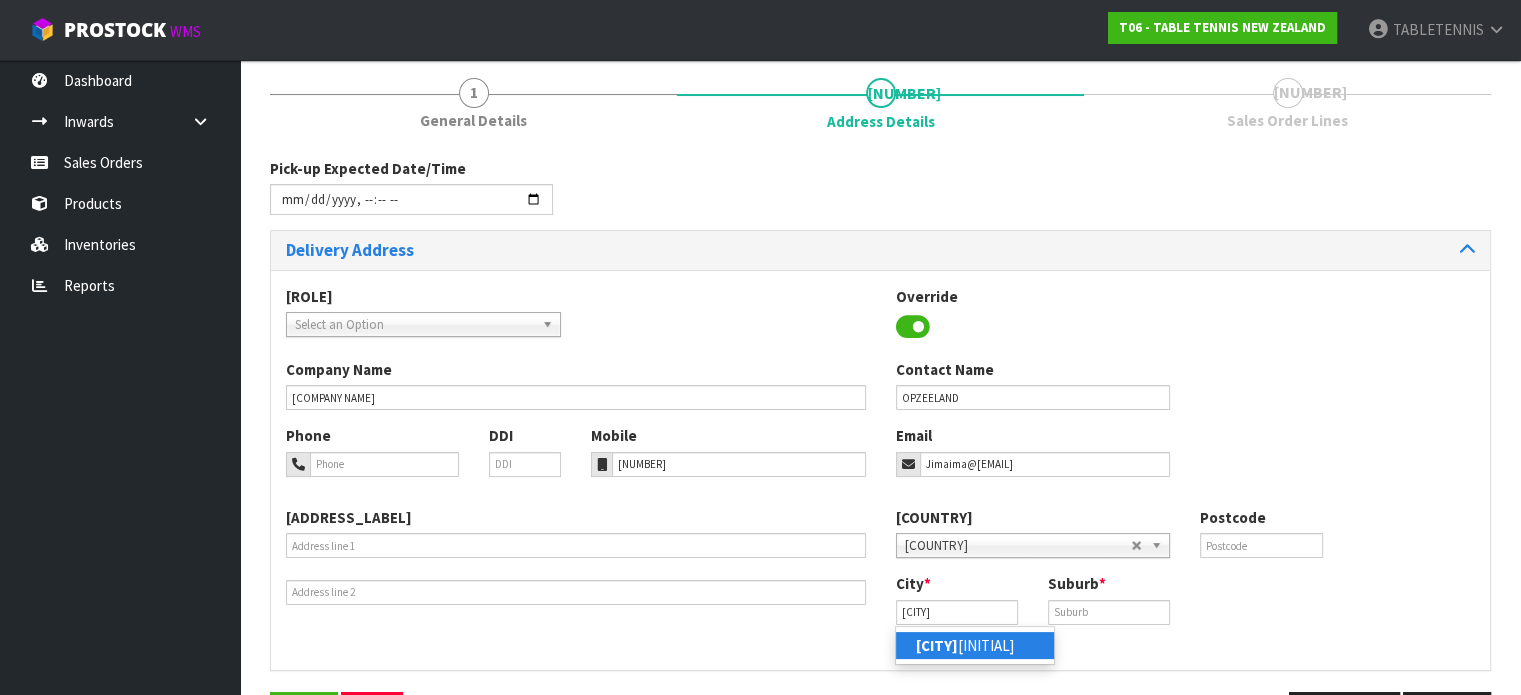 click on "[CITY]" at bounding box center (937, 645) 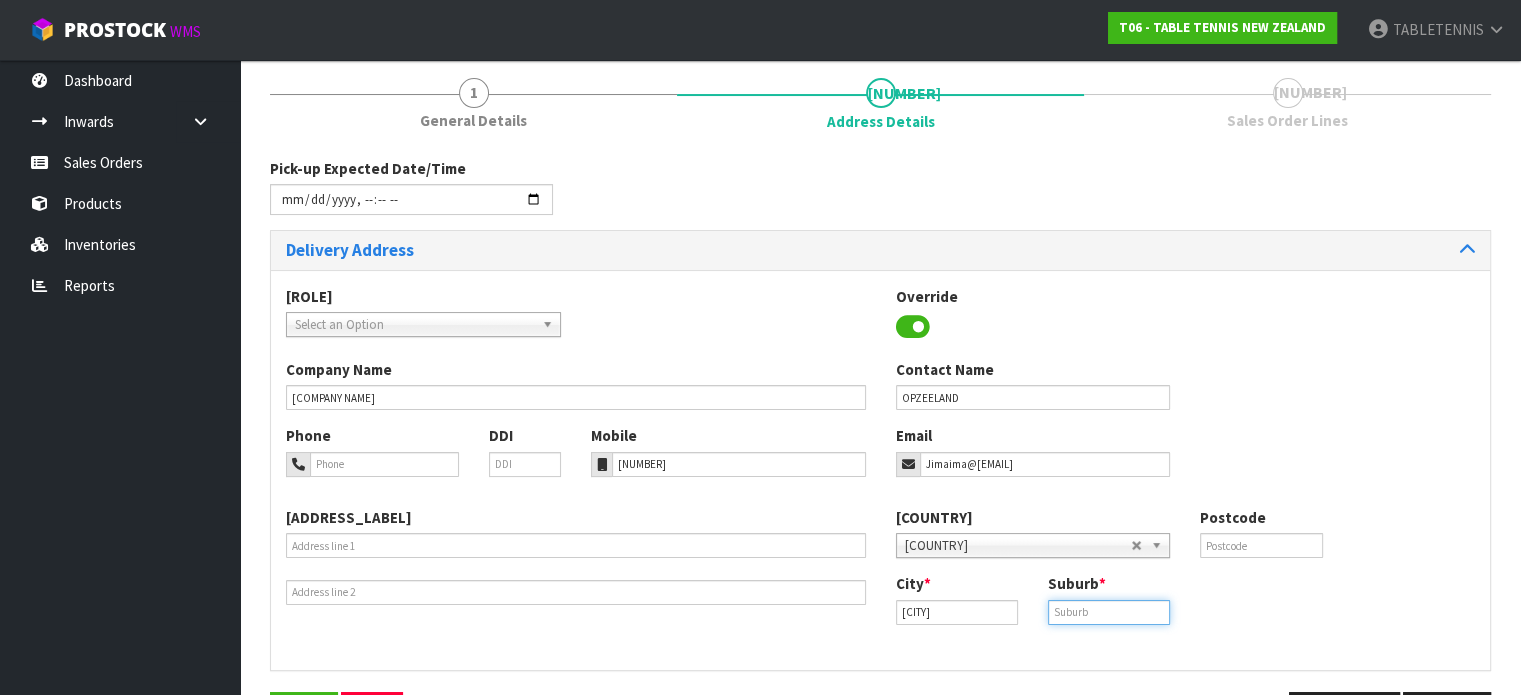 click at bounding box center (1109, 612) 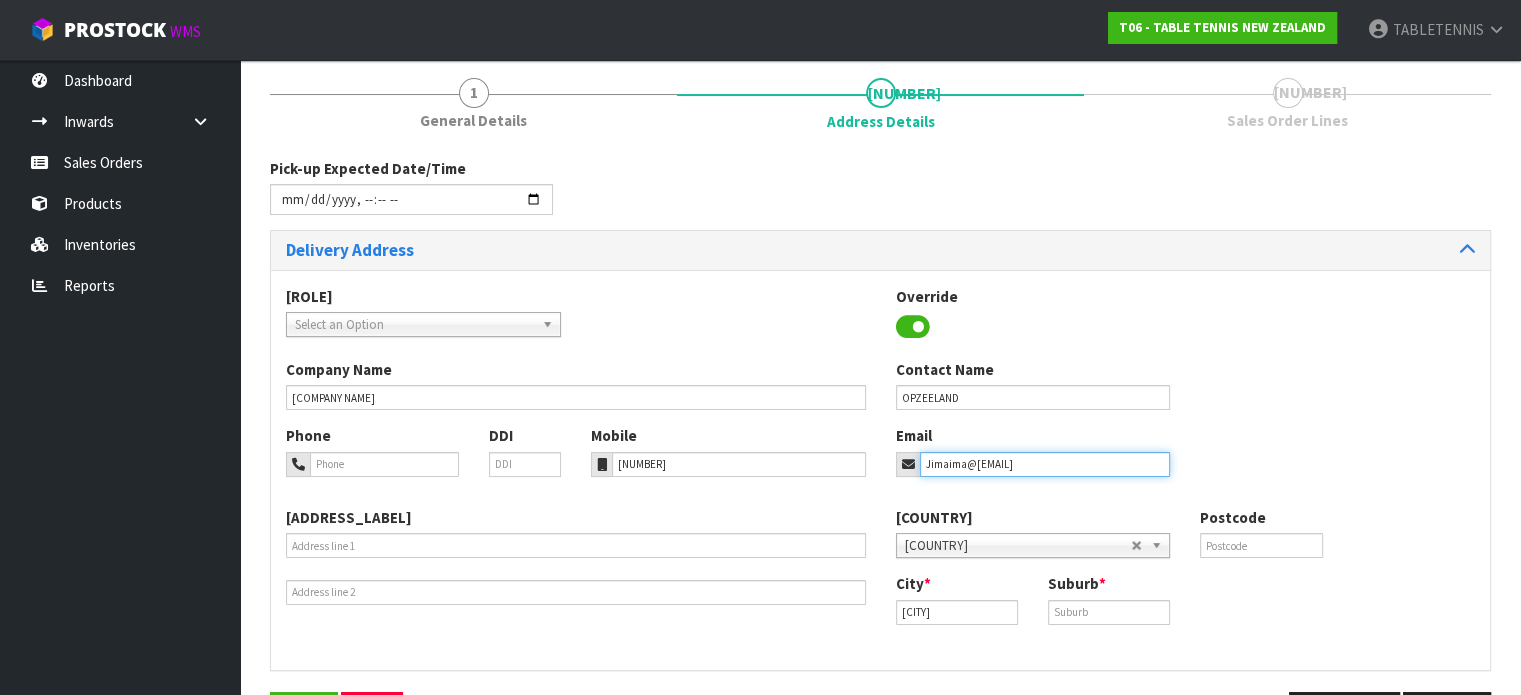 click on "Jimaima@[EMAIL]" at bounding box center (1045, 464) 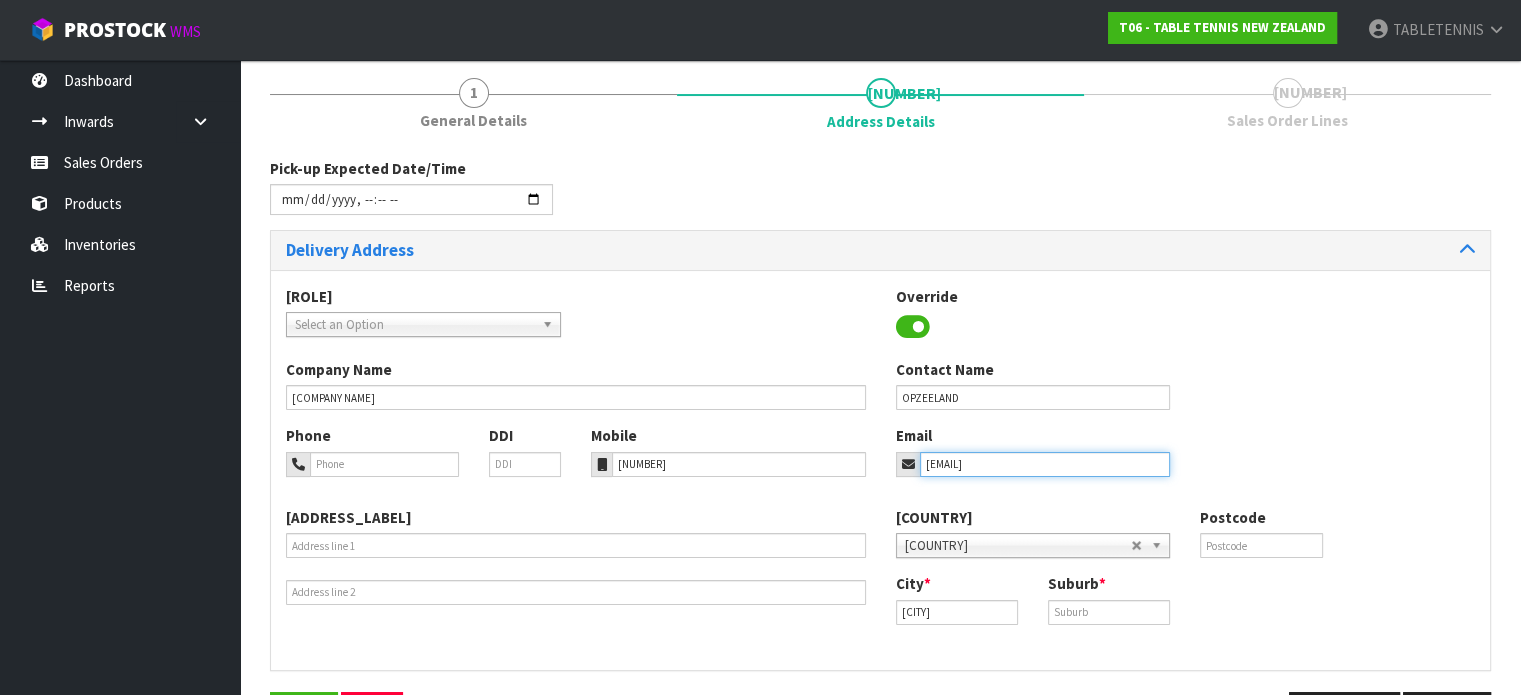 type on "[EMAIL]" 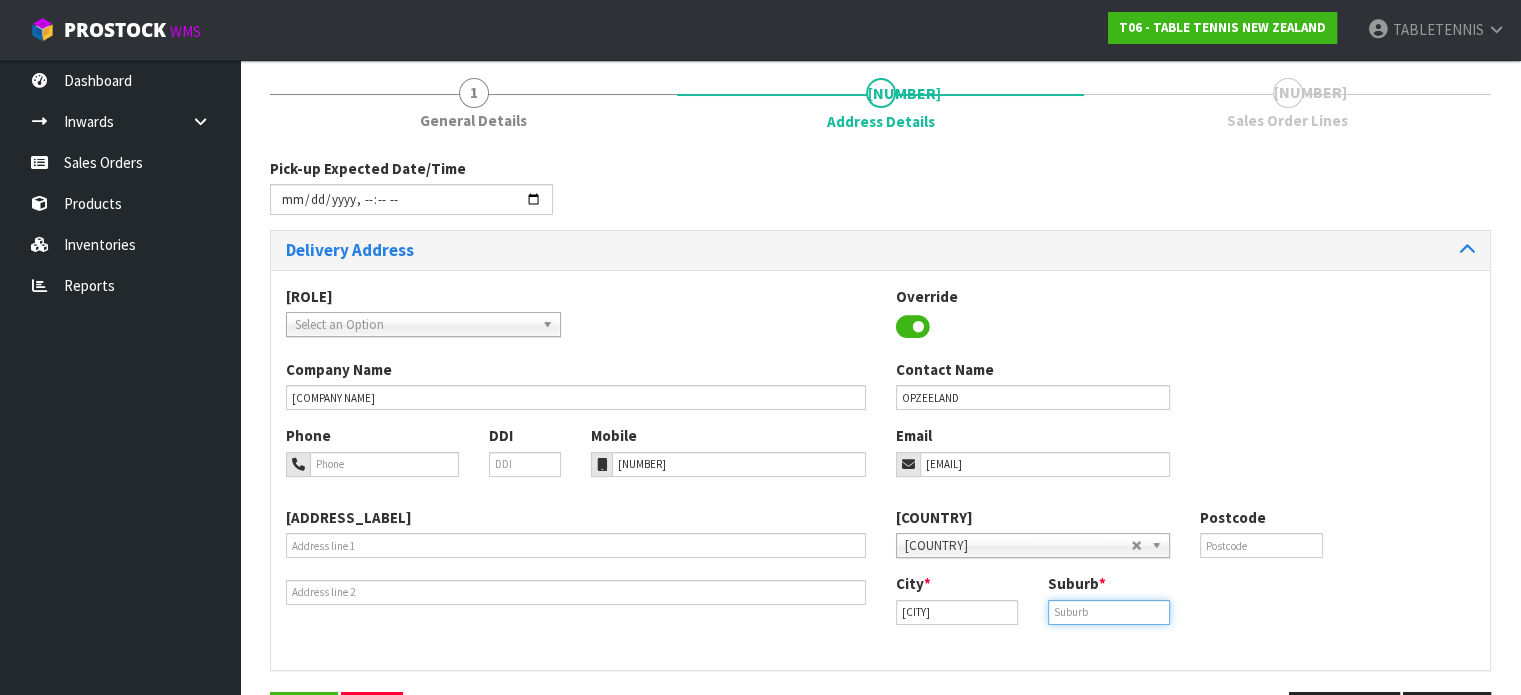 click at bounding box center (1109, 612) 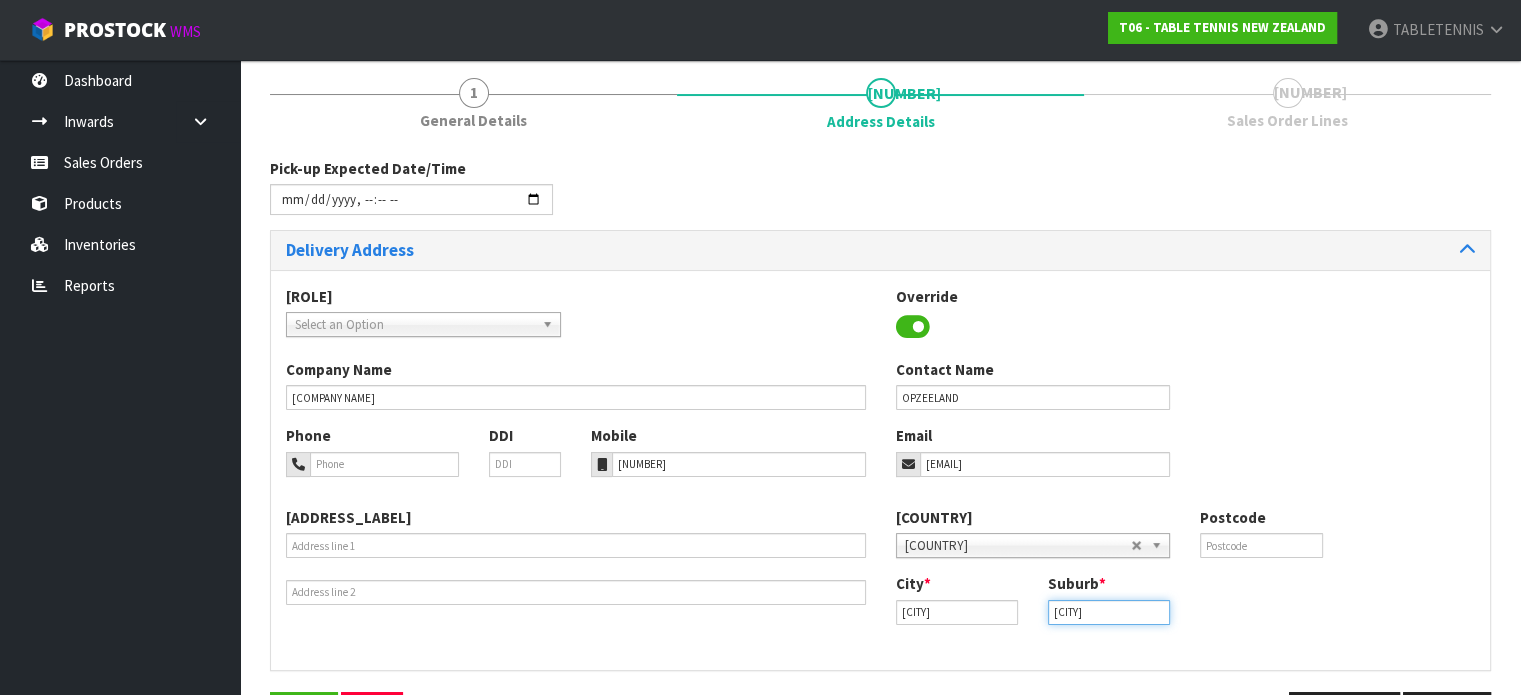 type on "[CITY]" 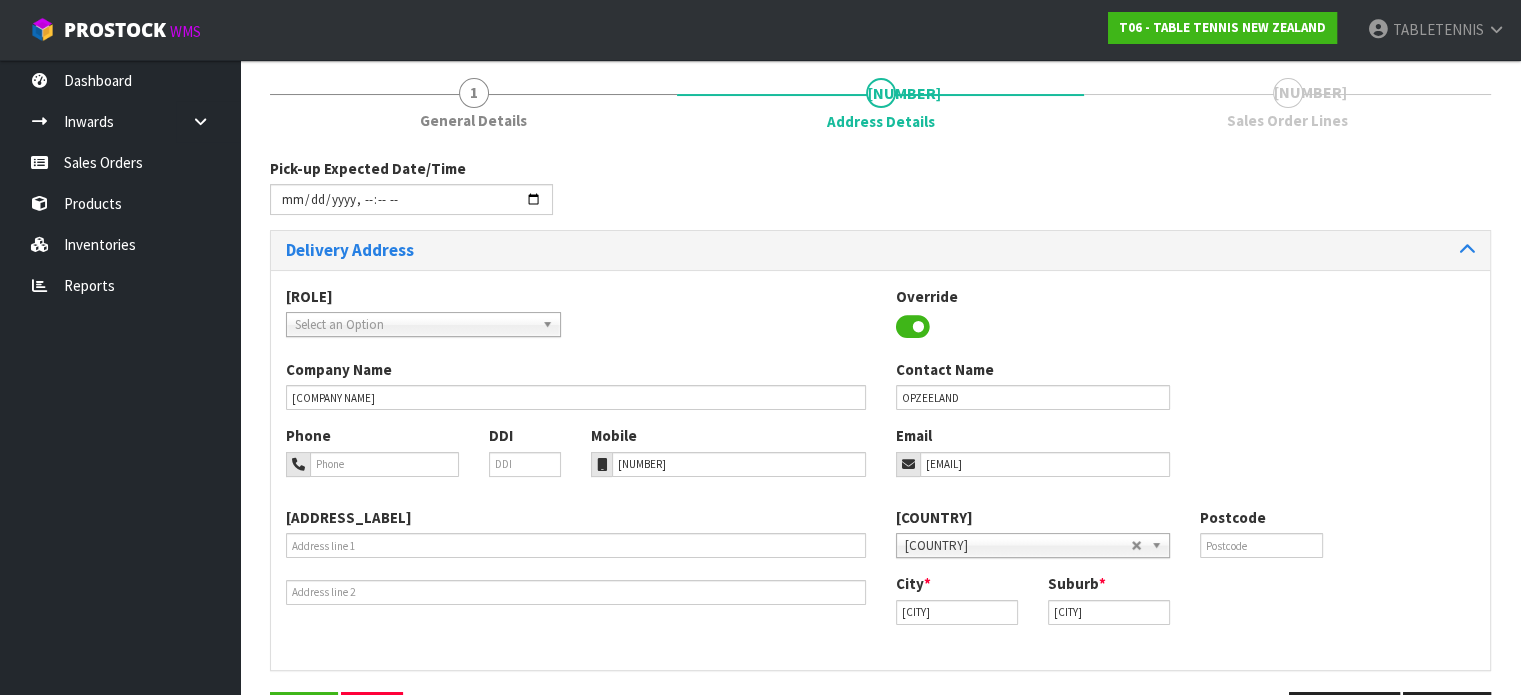 click on "[CITY]  *
[CITY]
[SUBURB]  *
[SUBURB]" at bounding box center (1186, 606) 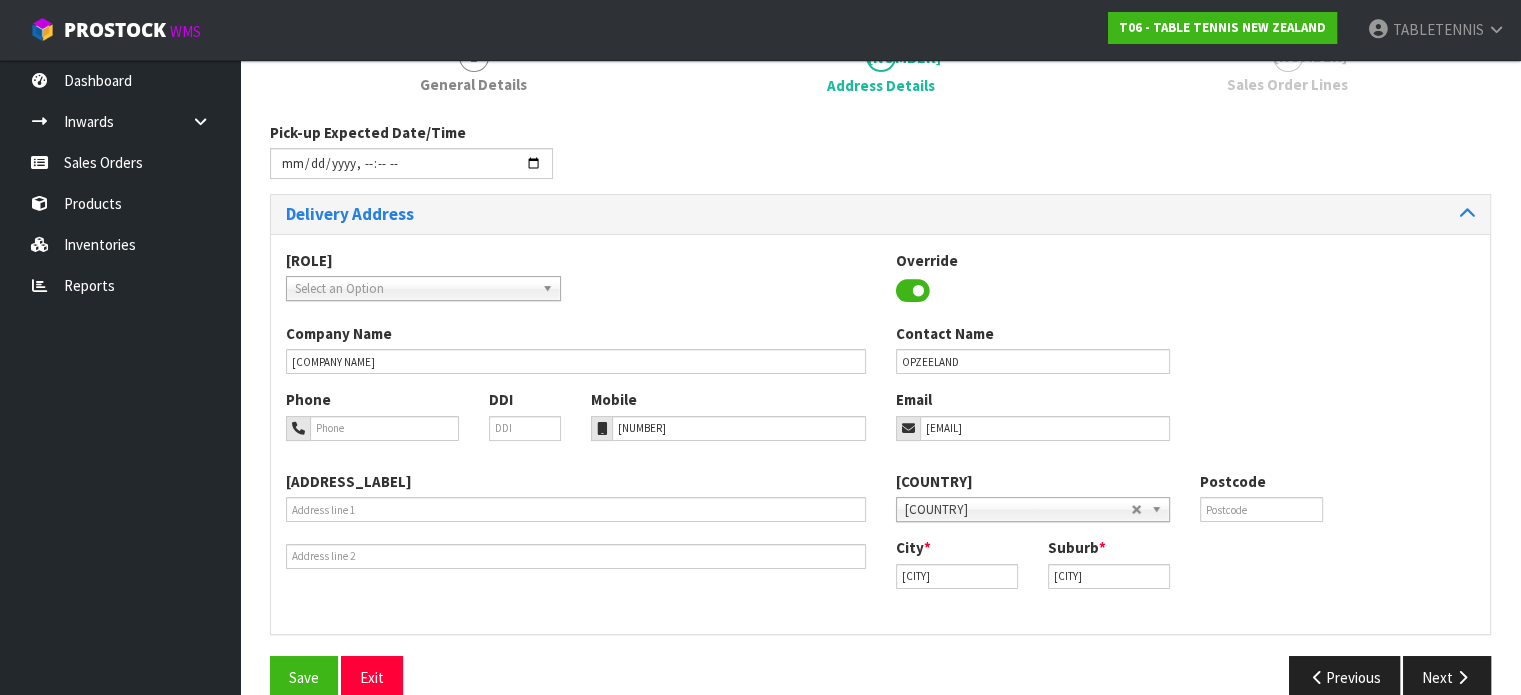 scroll, scrollTop: 296, scrollLeft: 0, axis: vertical 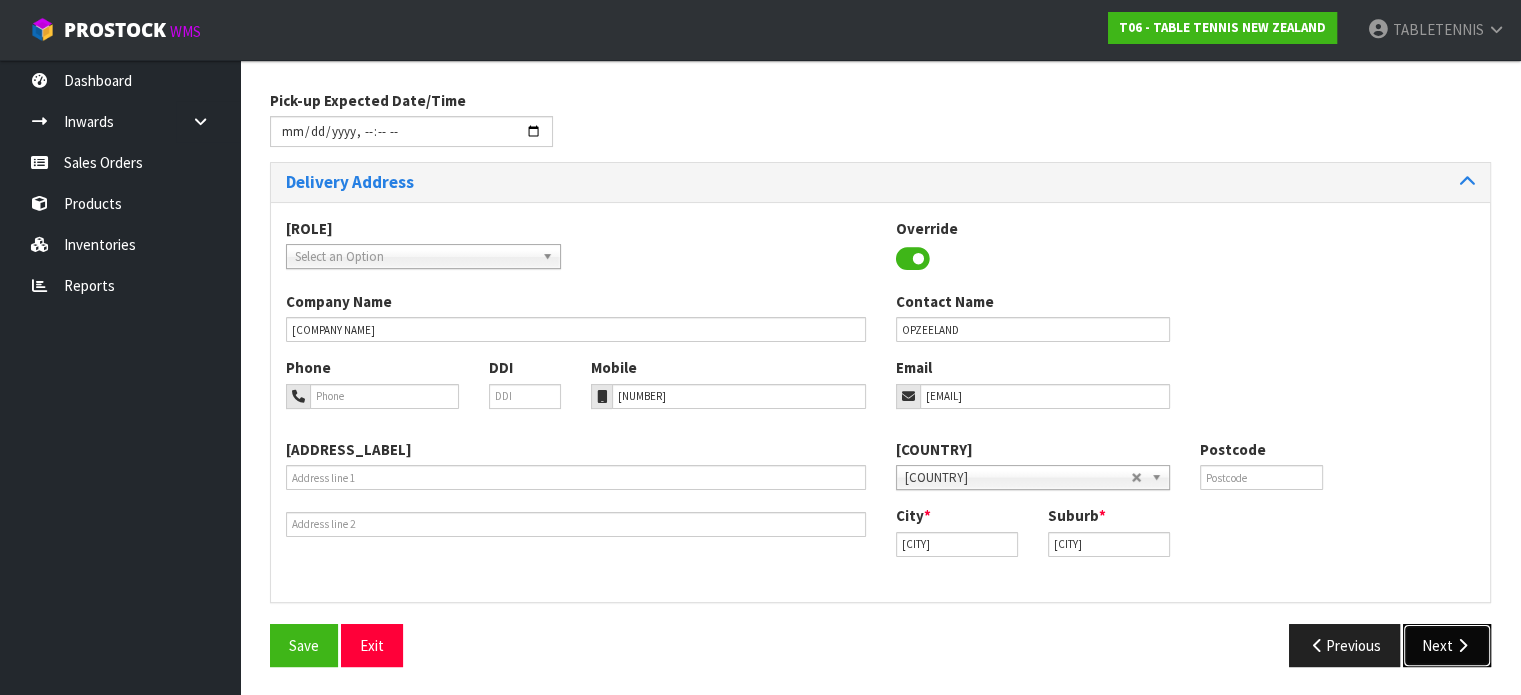 click on "Next" at bounding box center [1447, 645] 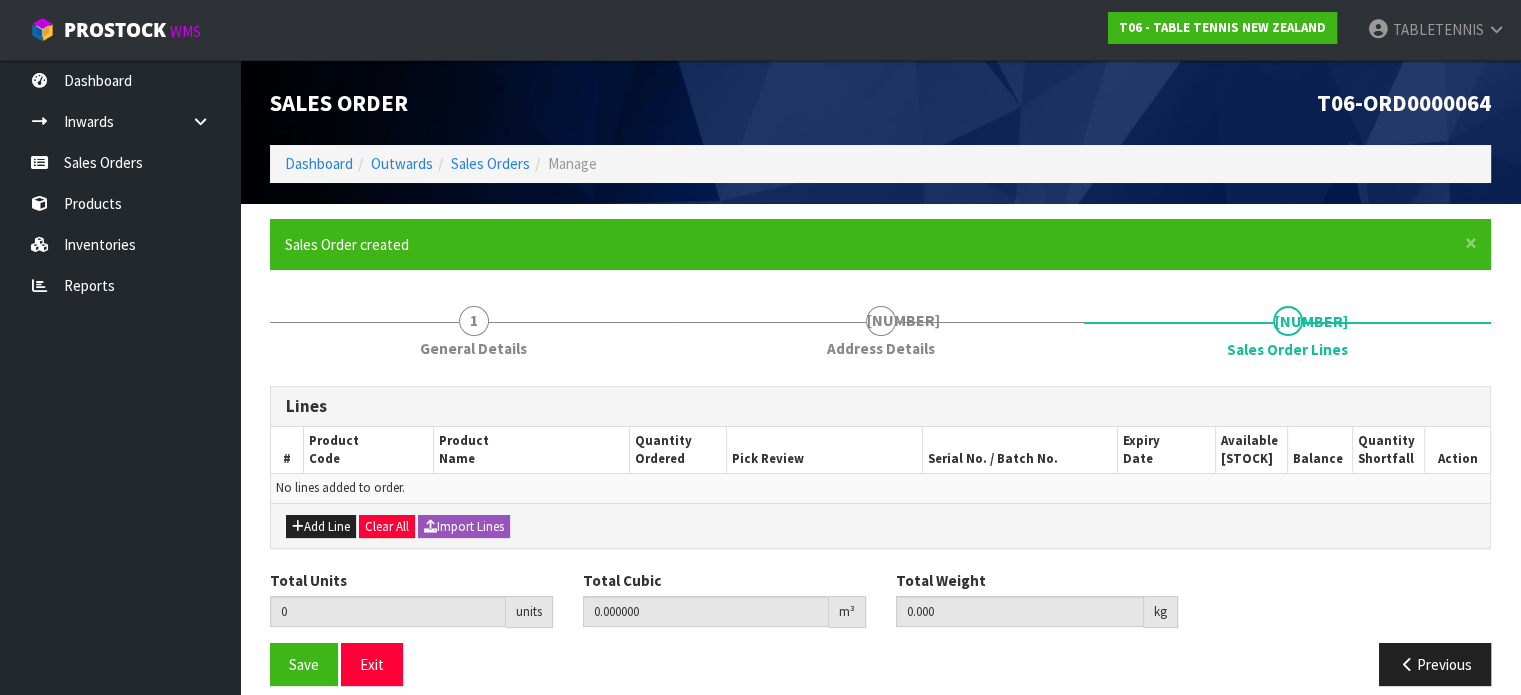 scroll, scrollTop: 17, scrollLeft: 0, axis: vertical 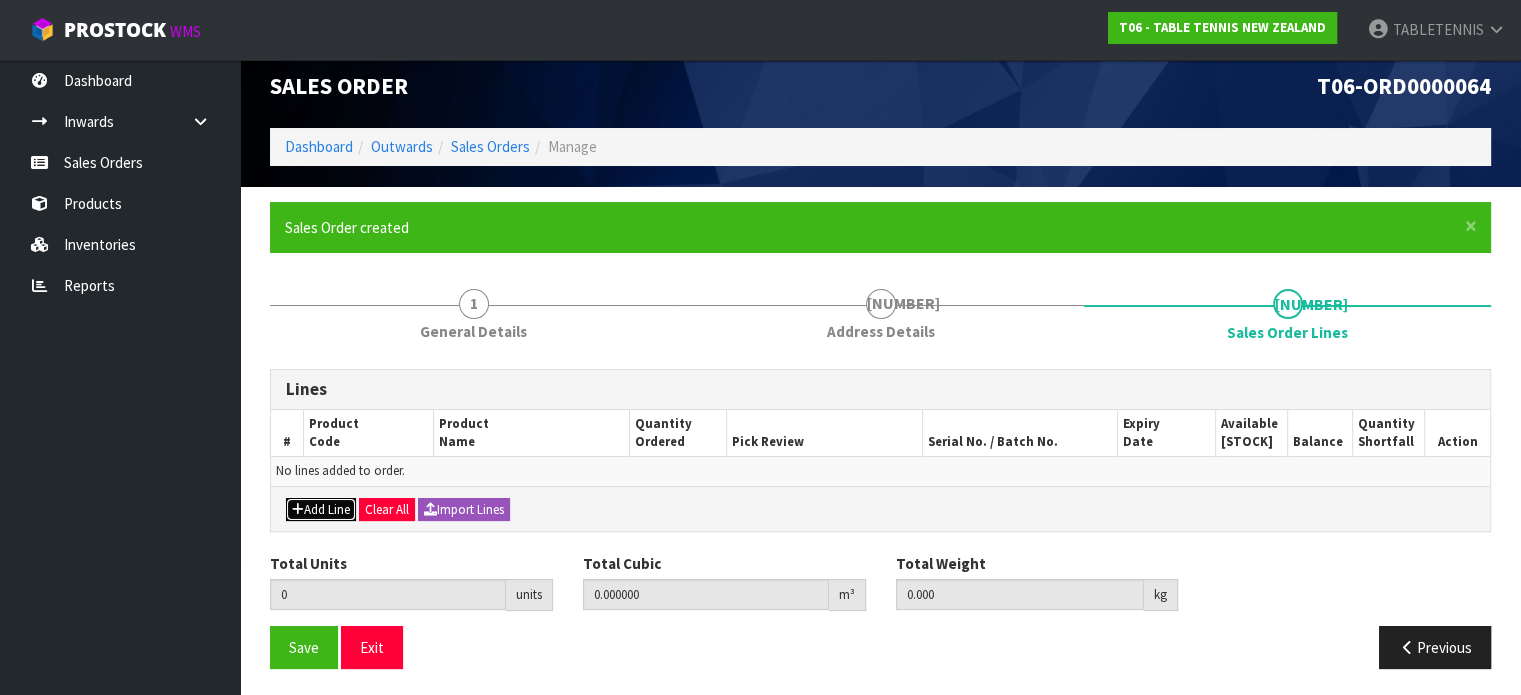 click on "Add Line" at bounding box center (321, 510) 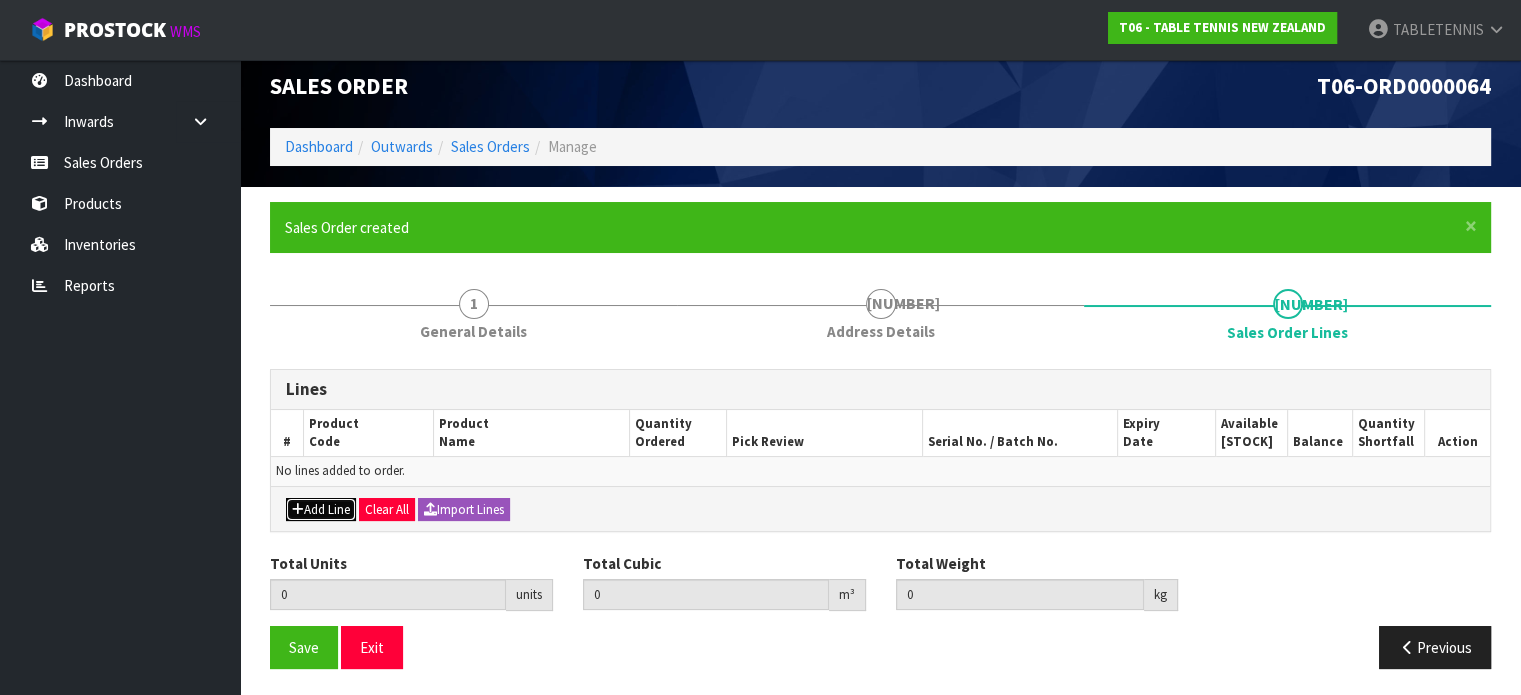 scroll, scrollTop: 0, scrollLeft: 0, axis: both 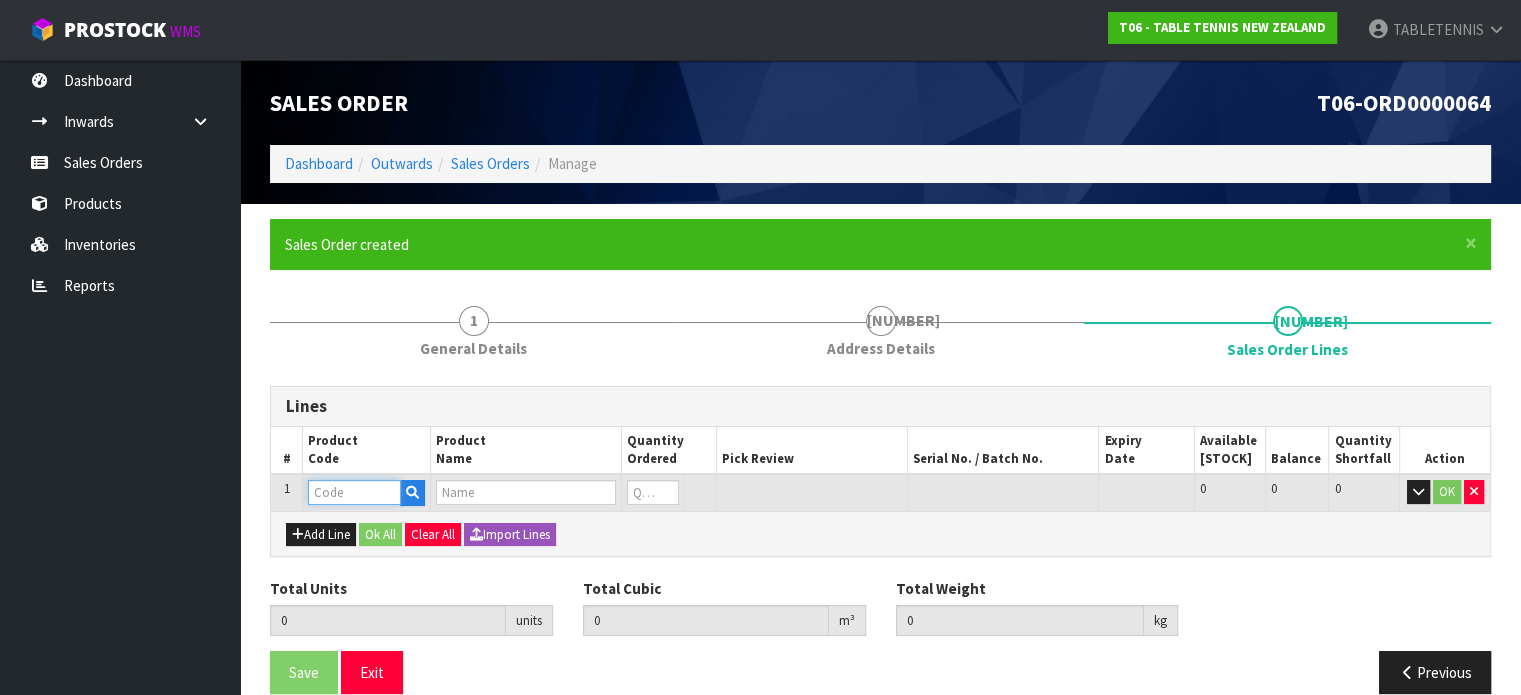click at bounding box center (354, 492) 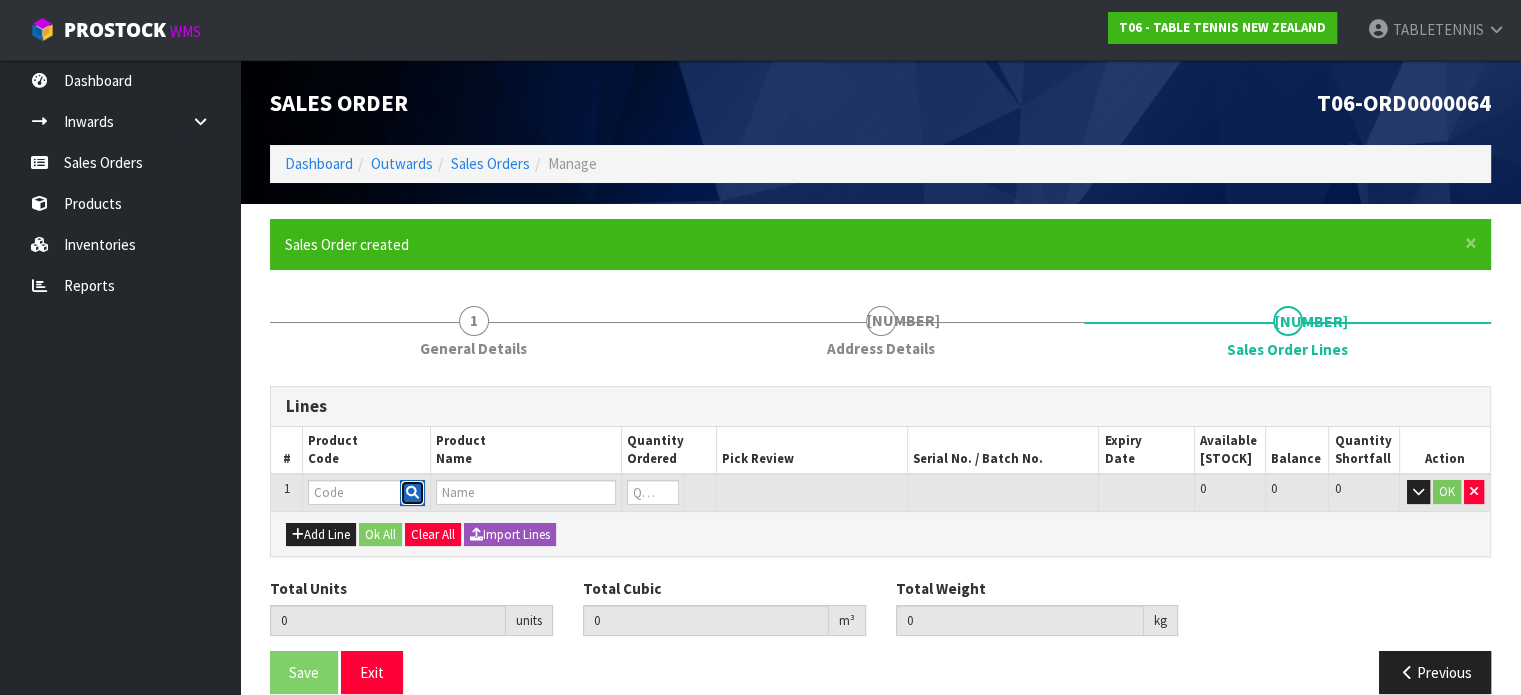 click at bounding box center [412, 493] 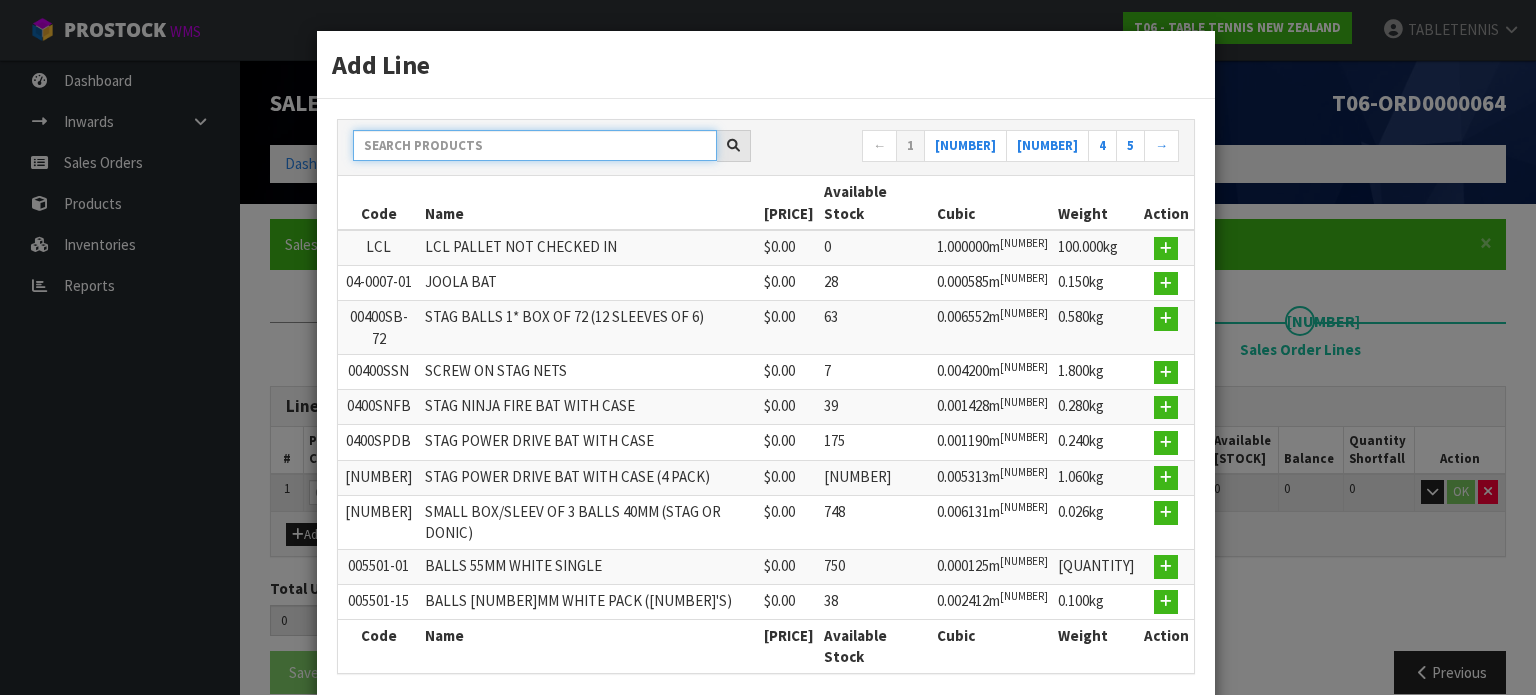 click at bounding box center (535, 145) 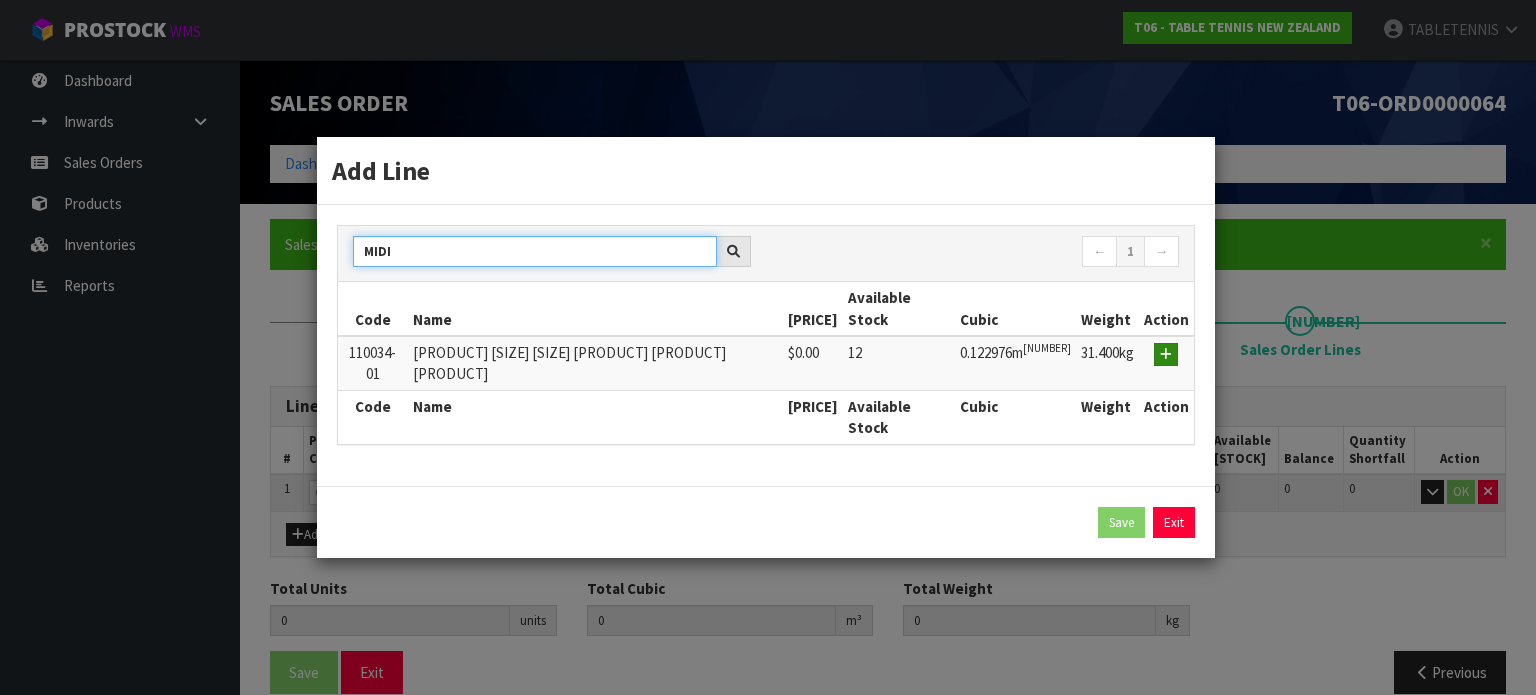 type on "MIDI" 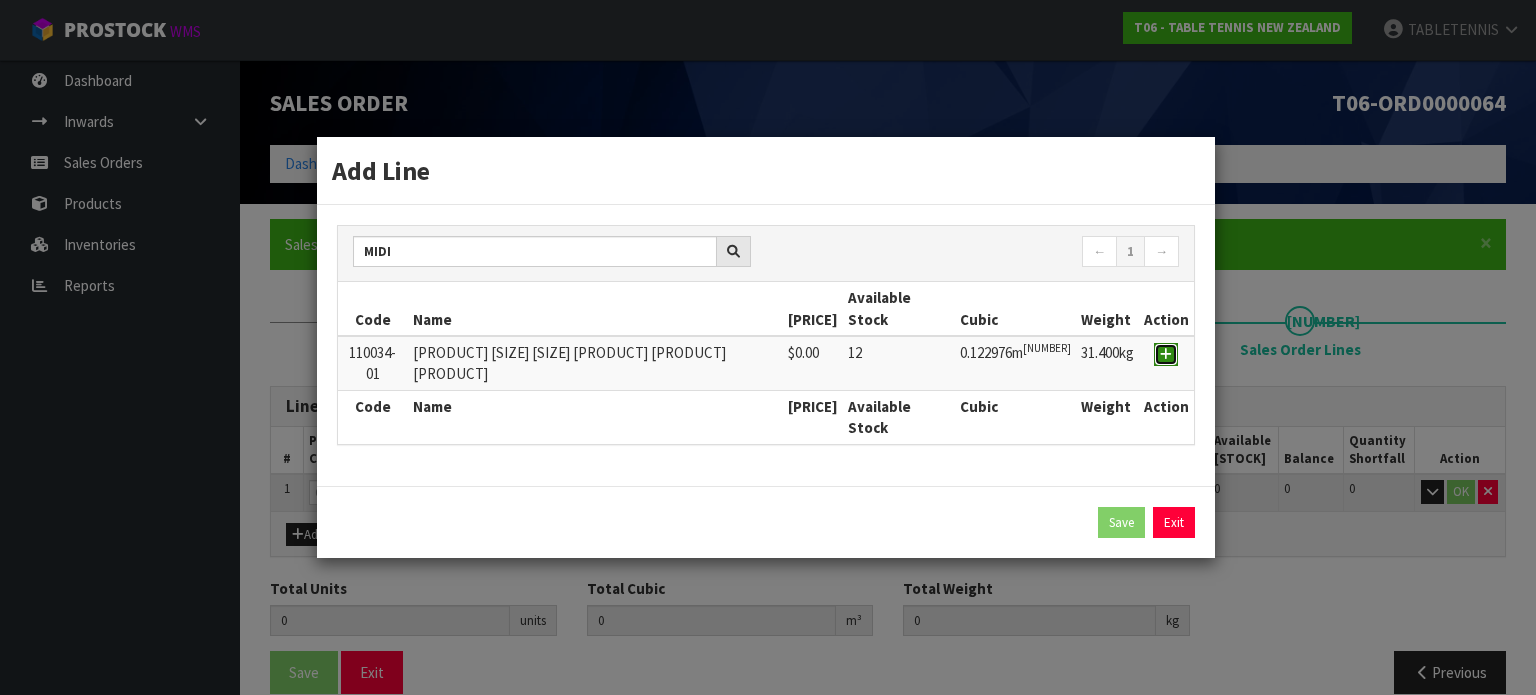 click at bounding box center (1166, 354) 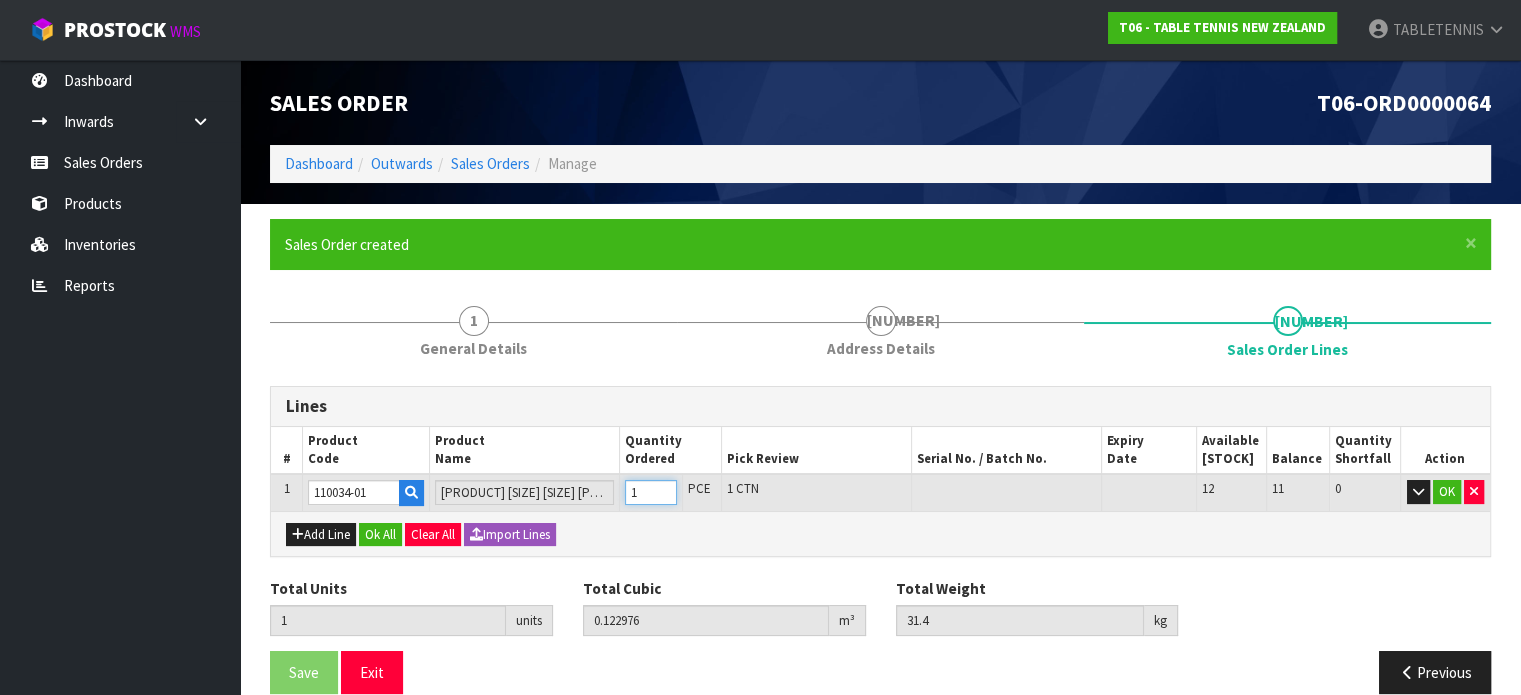 type on "1" 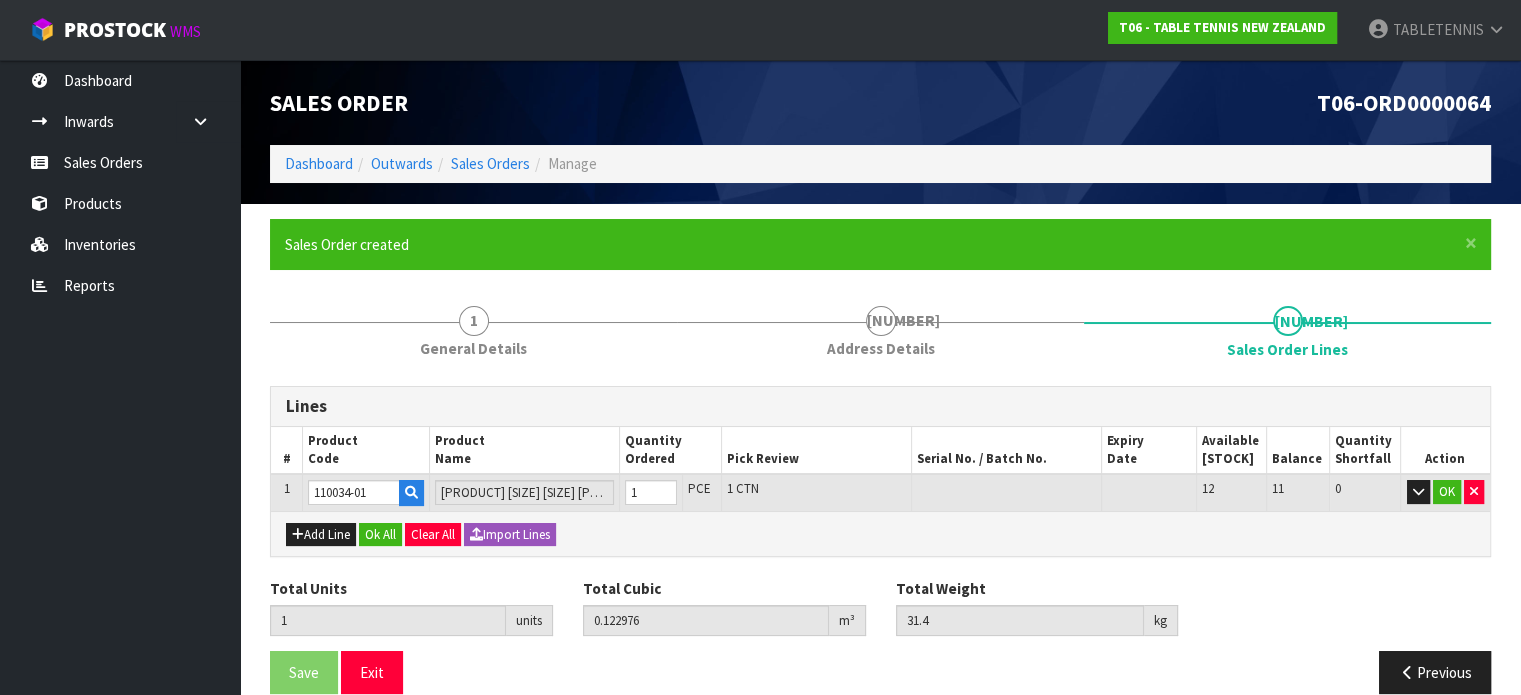 click on "Add Line
Ok All
Clear All
Import Lines" at bounding box center (880, 533) 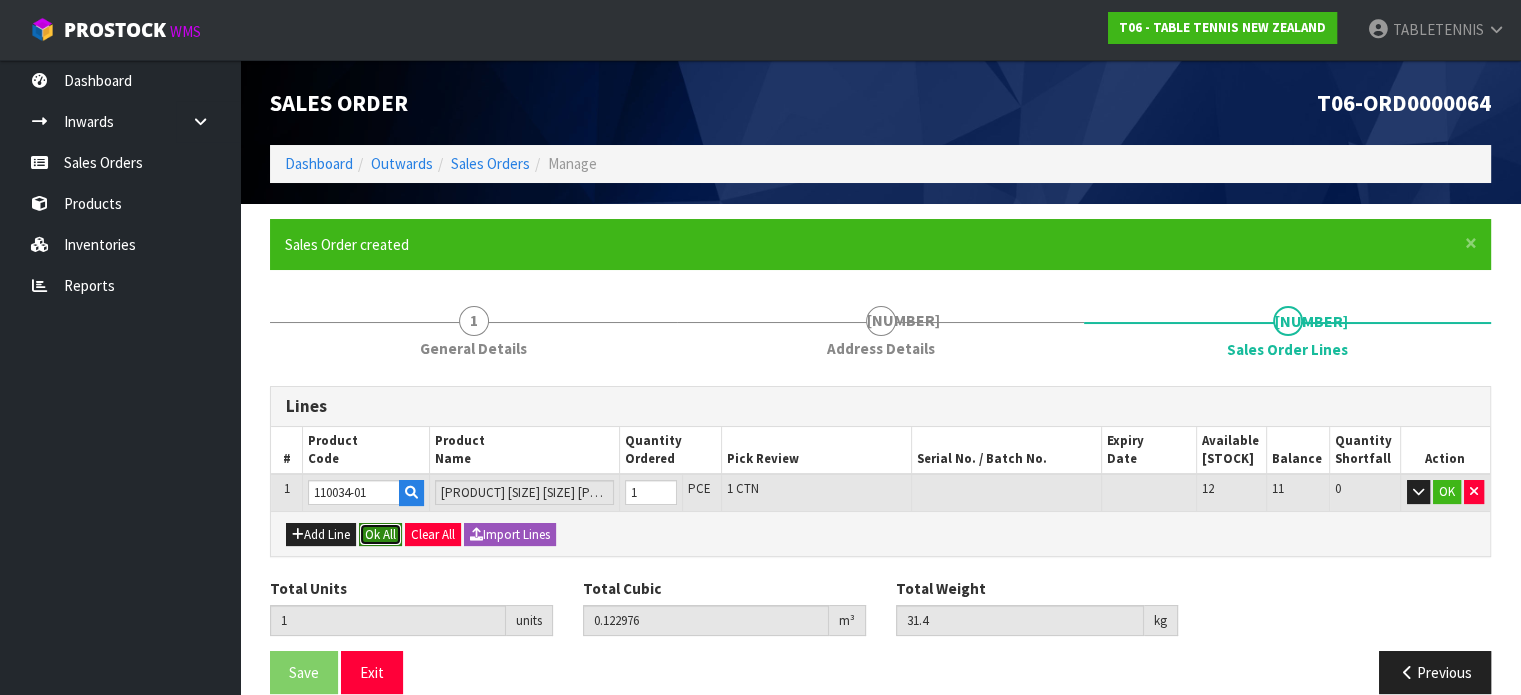 click on "Ok All" at bounding box center [380, 535] 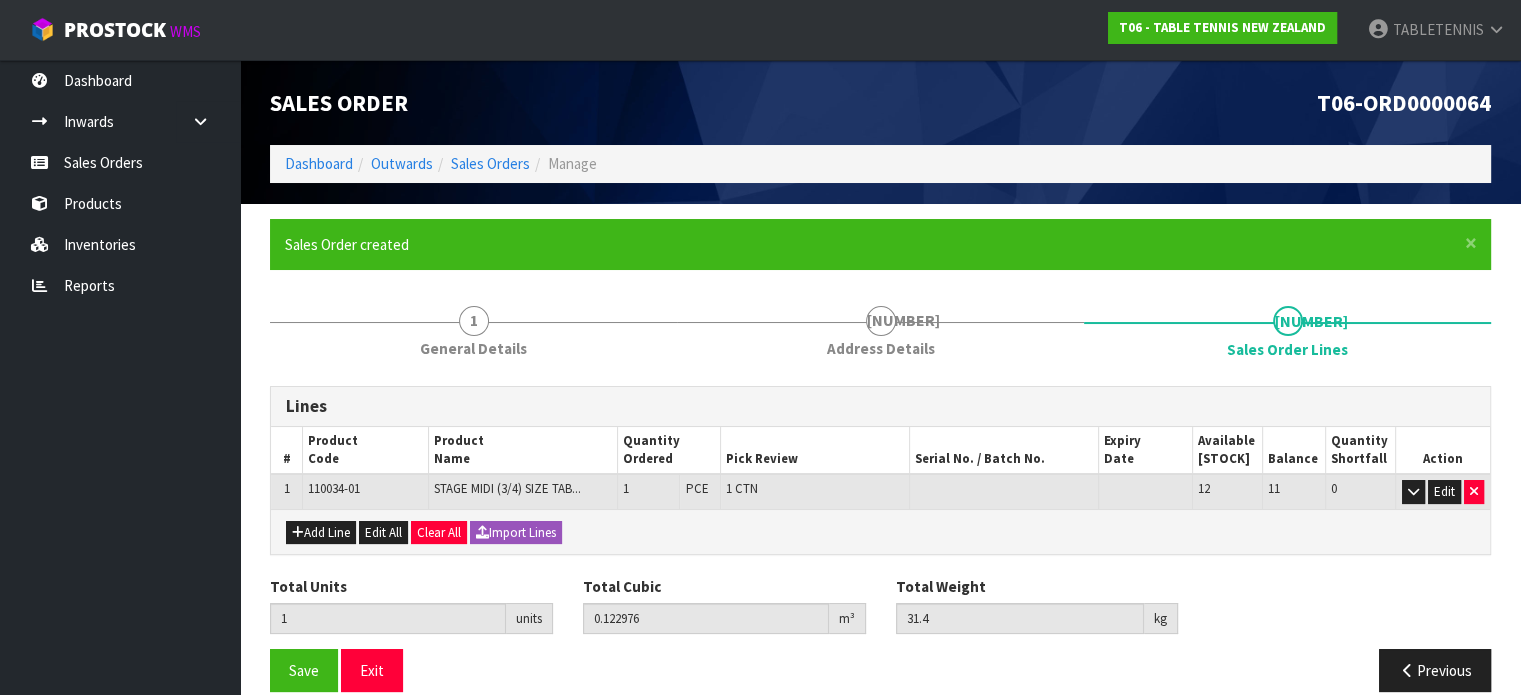 scroll, scrollTop: 23, scrollLeft: 0, axis: vertical 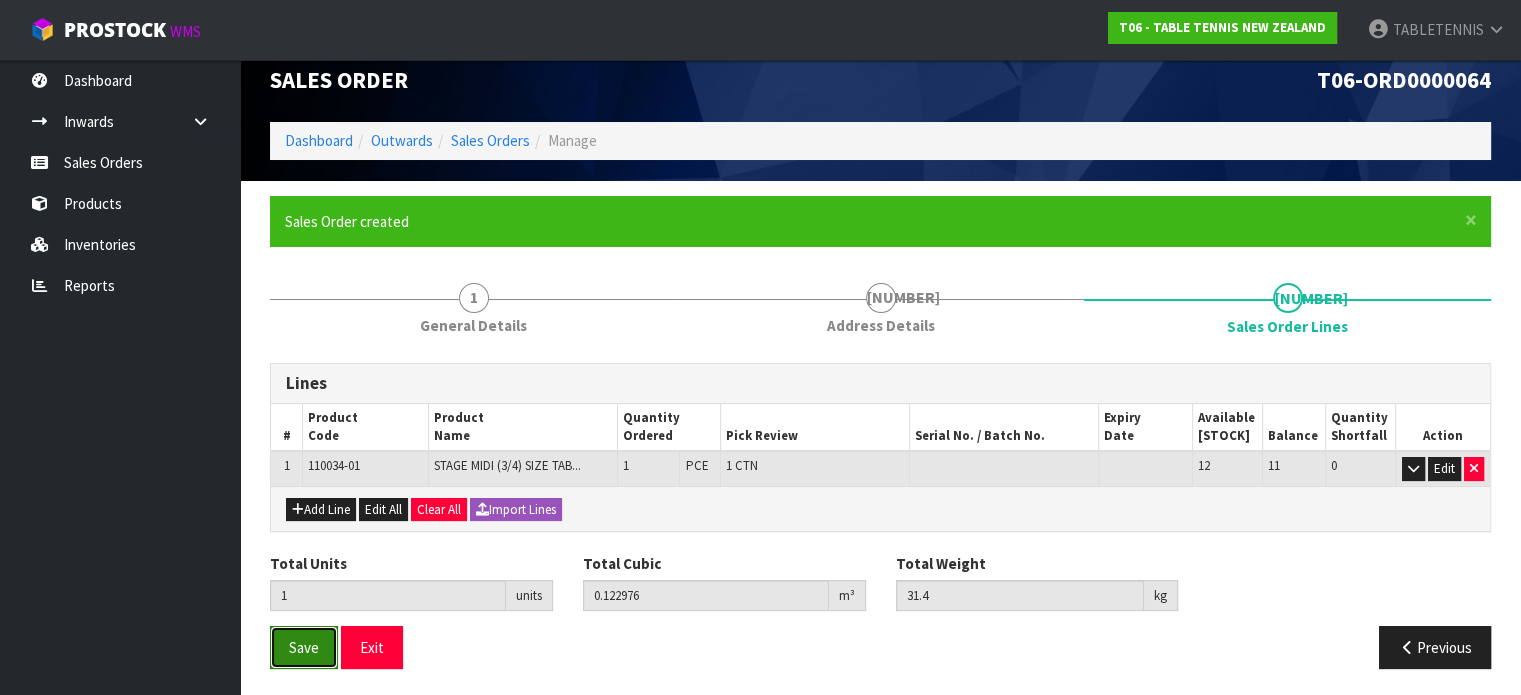 click on "Save" at bounding box center (304, 647) 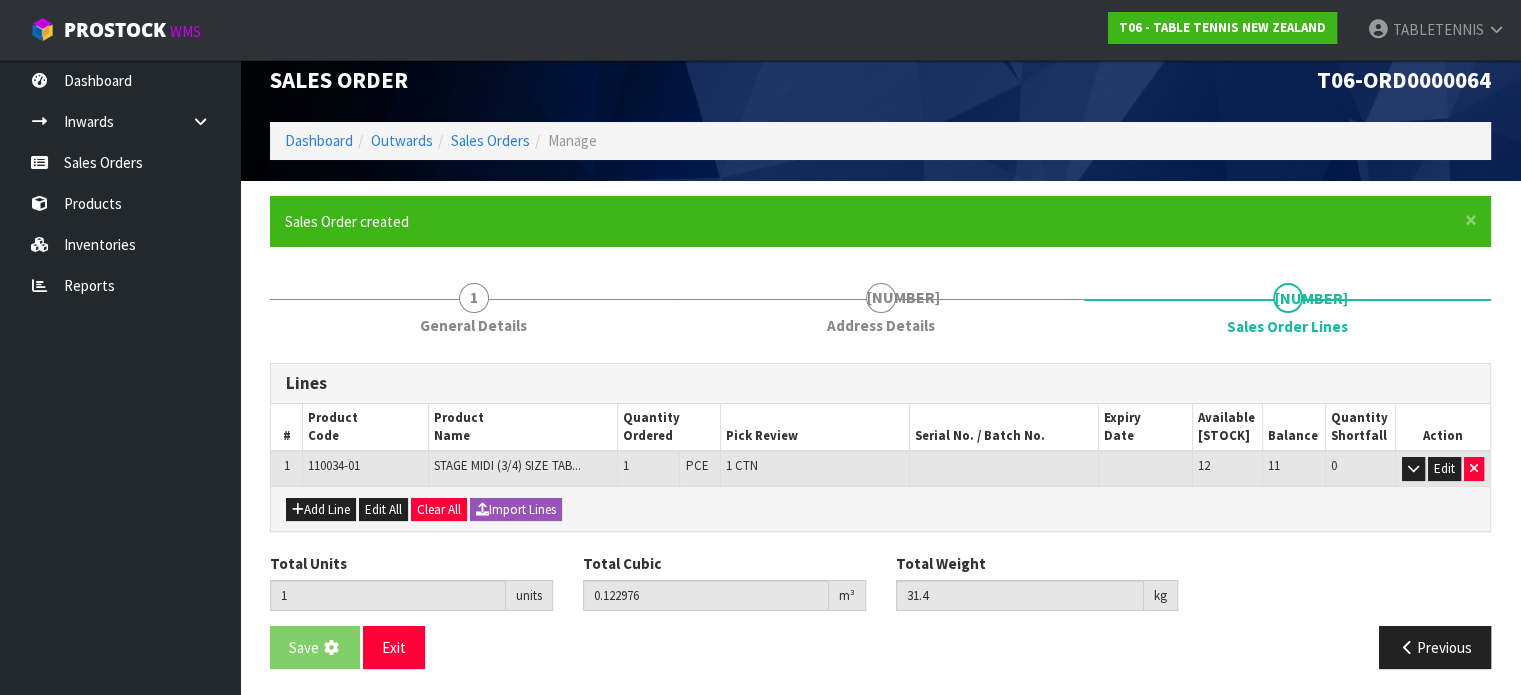 scroll, scrollTop: 0, scrollLeft: 0, axis: both 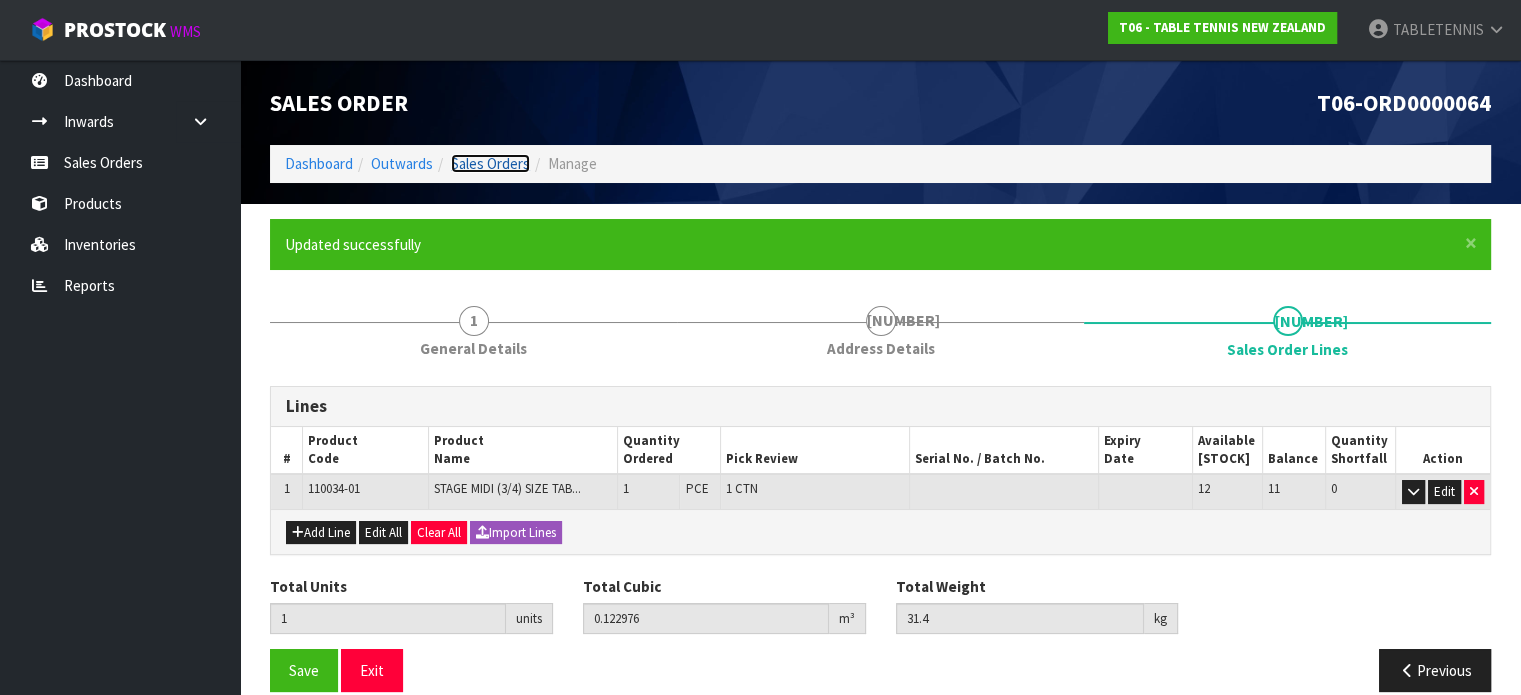 click on "Sales Orders" at bounding box center (490, 163) 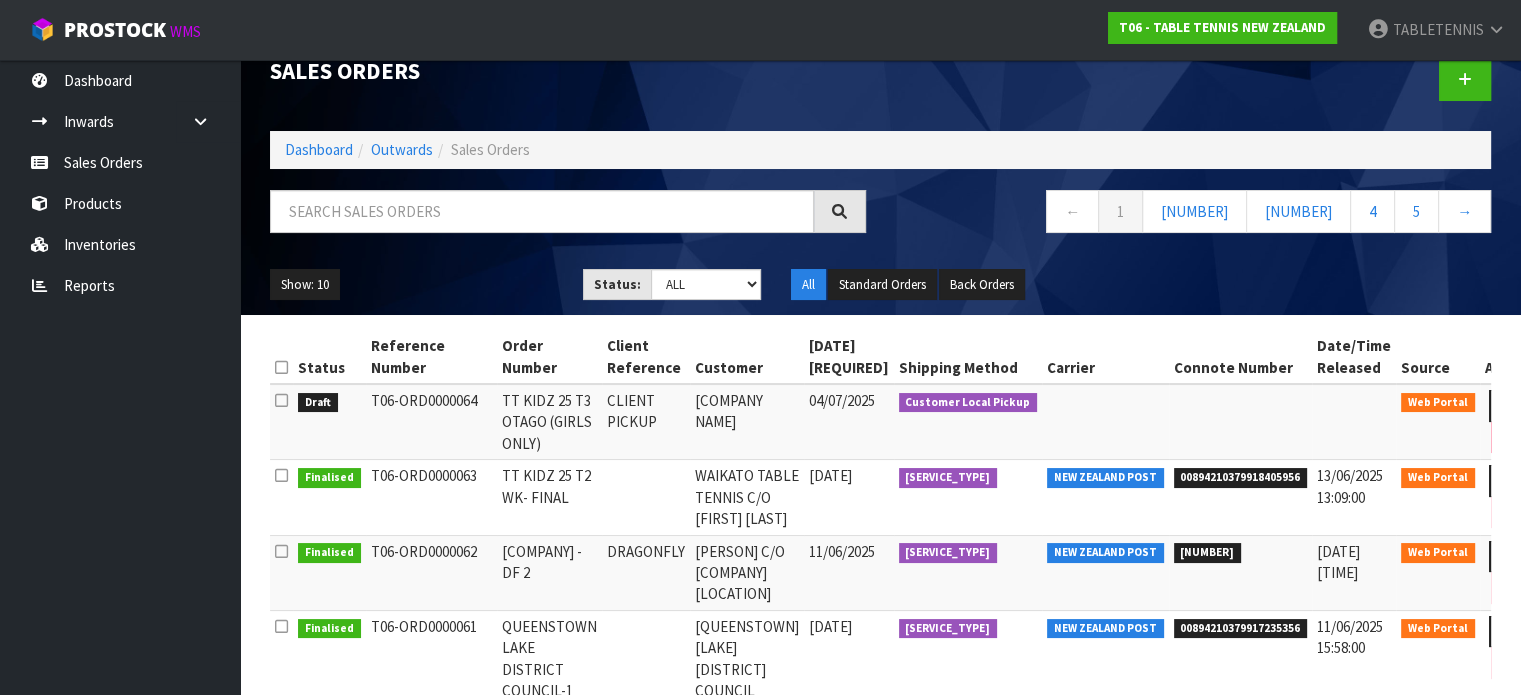 scroll, scrollTop: 34, scrollLeft: 0, axis: vertical 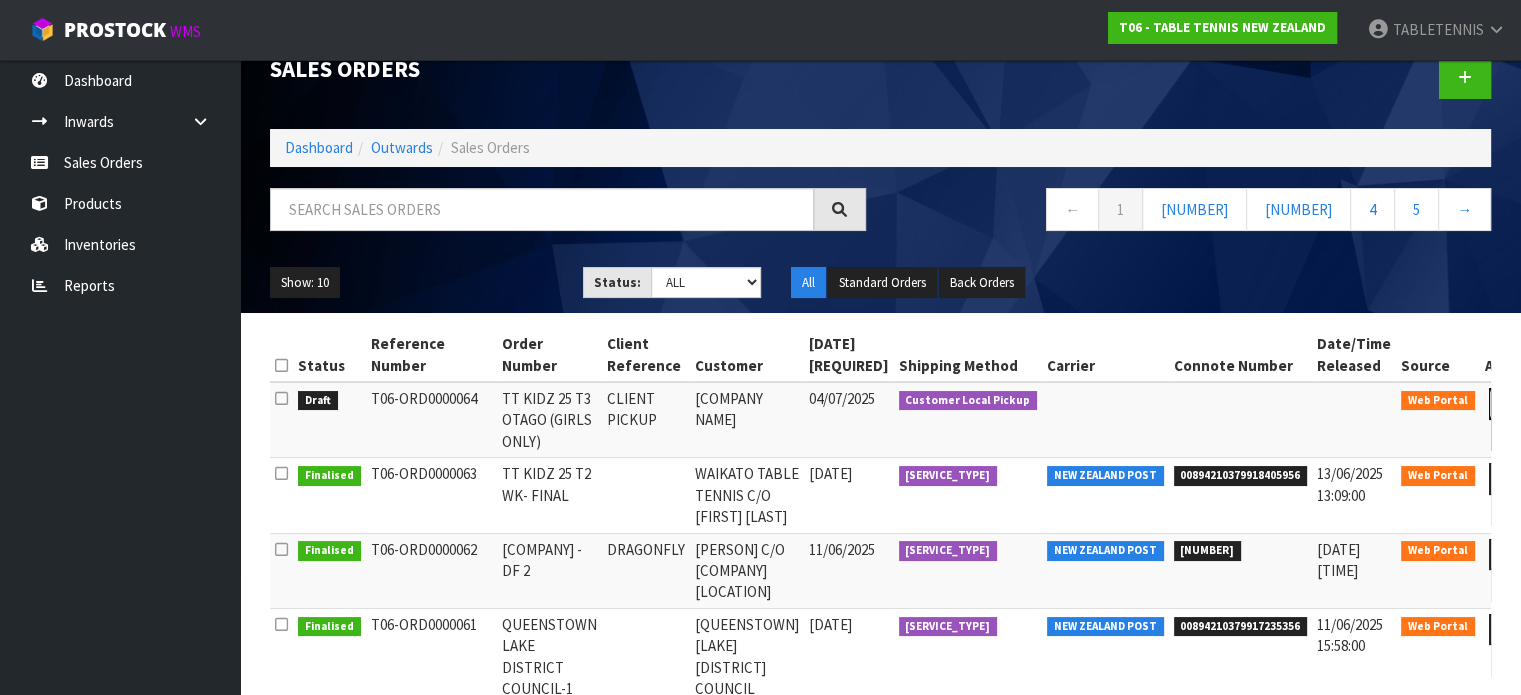 click at bounding box center (1507, 403) 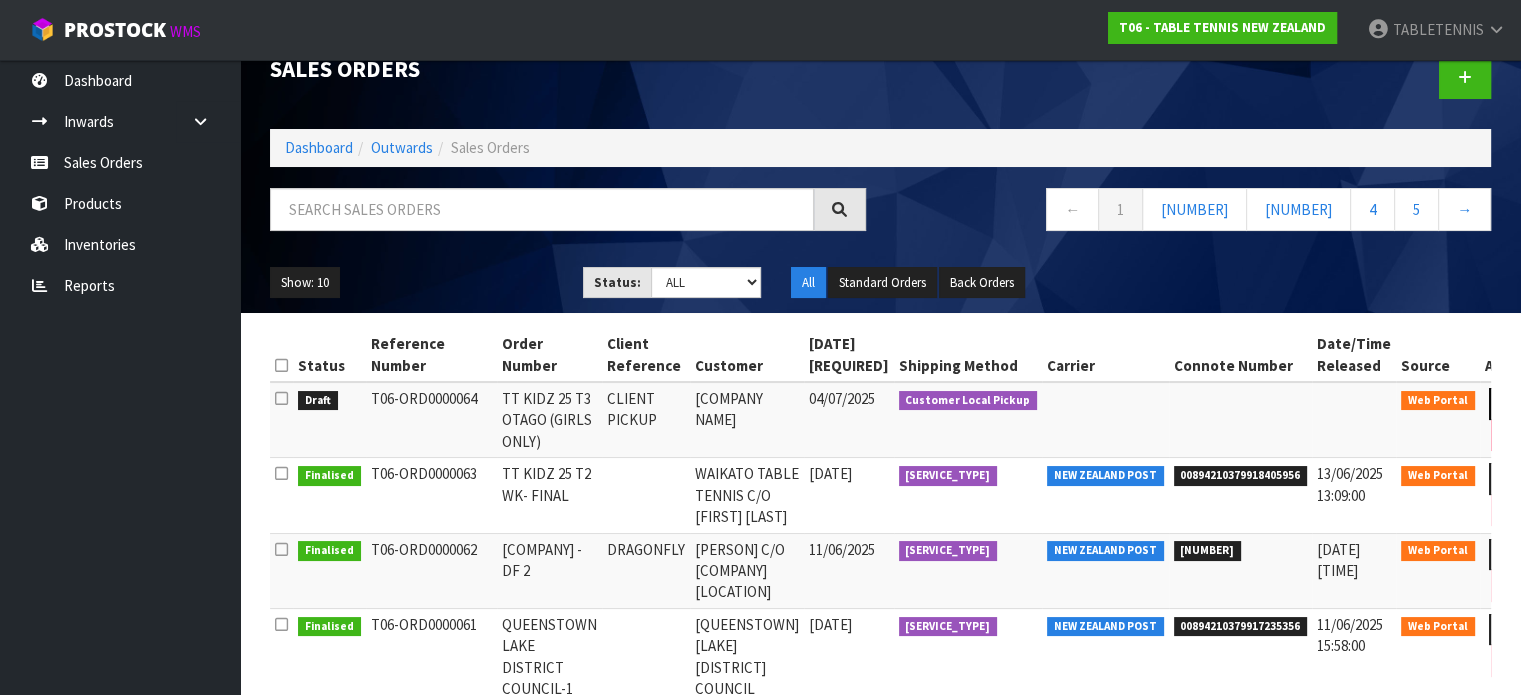 scroll, scrollTop: 0, scrollLeft: 0, axis: both 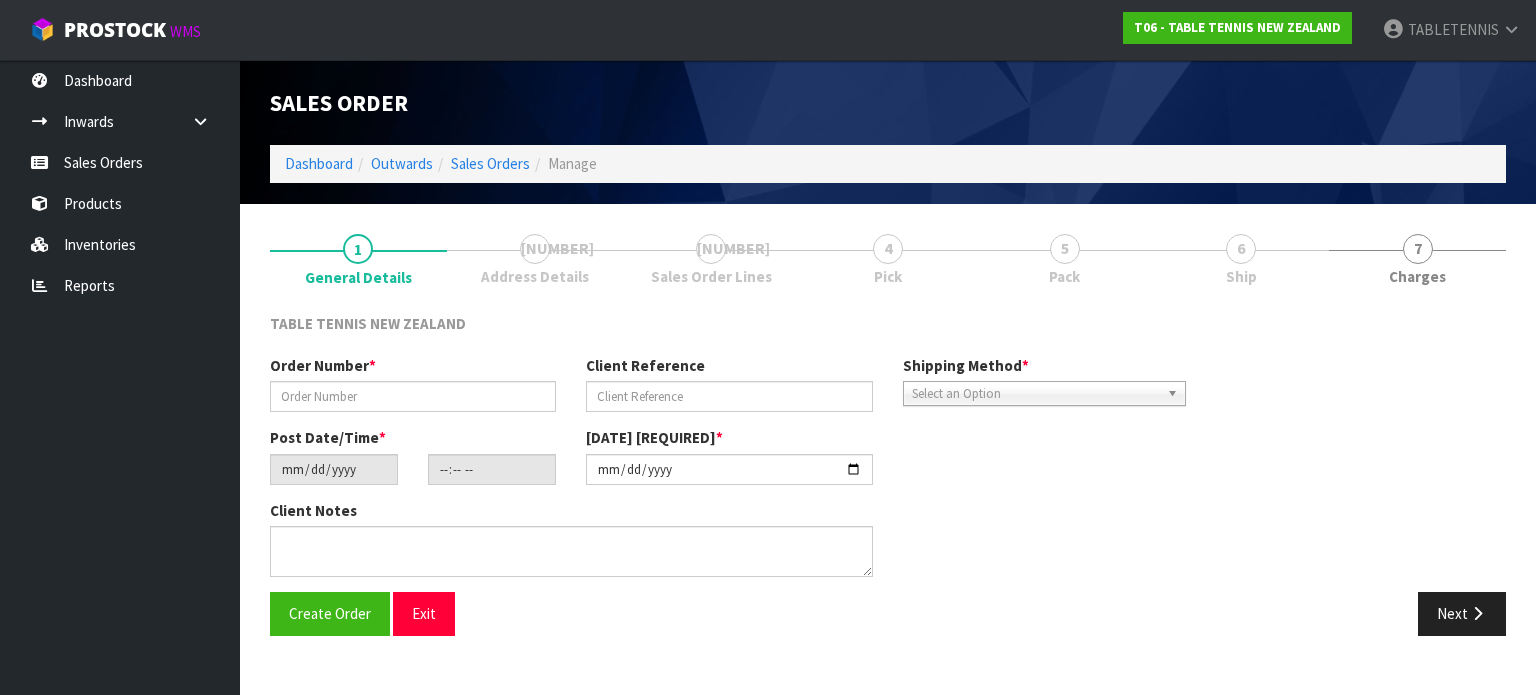 click on "[ORDER] NUMBER *
[CLIENT] REFERENCE
[SHIPPING] METHOD  *
[PICKUP] [CONTRACTED] [FREIGHT]
[SELECT] AN [OPTION]
[POST] DATE/TIME  *
[DATE] [REQUIRED]  *
[CLIENT] NOTES" at bounding box center (888, 473) 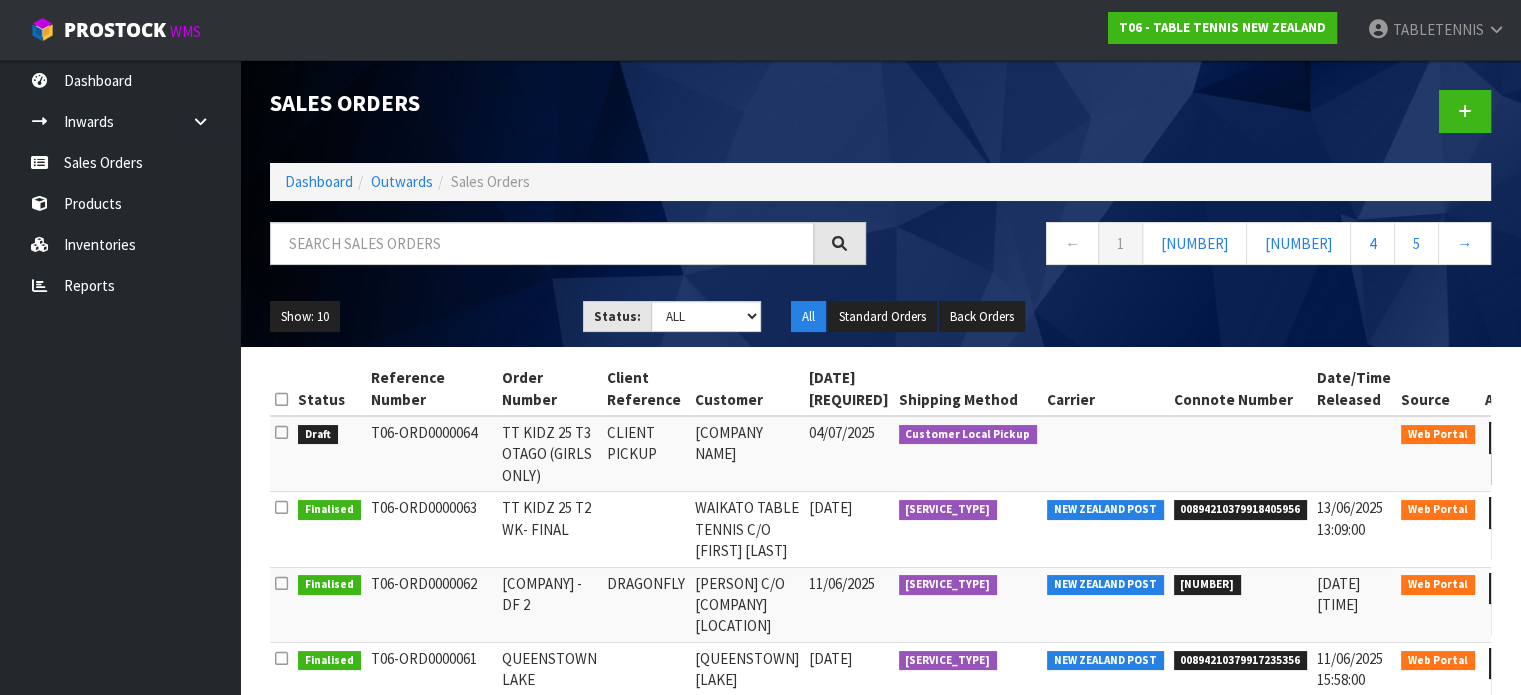 drag, startPoint x: 447, startPoint y: 451, endPoint x: 363, endPoint y: 430, distance: 86.58522 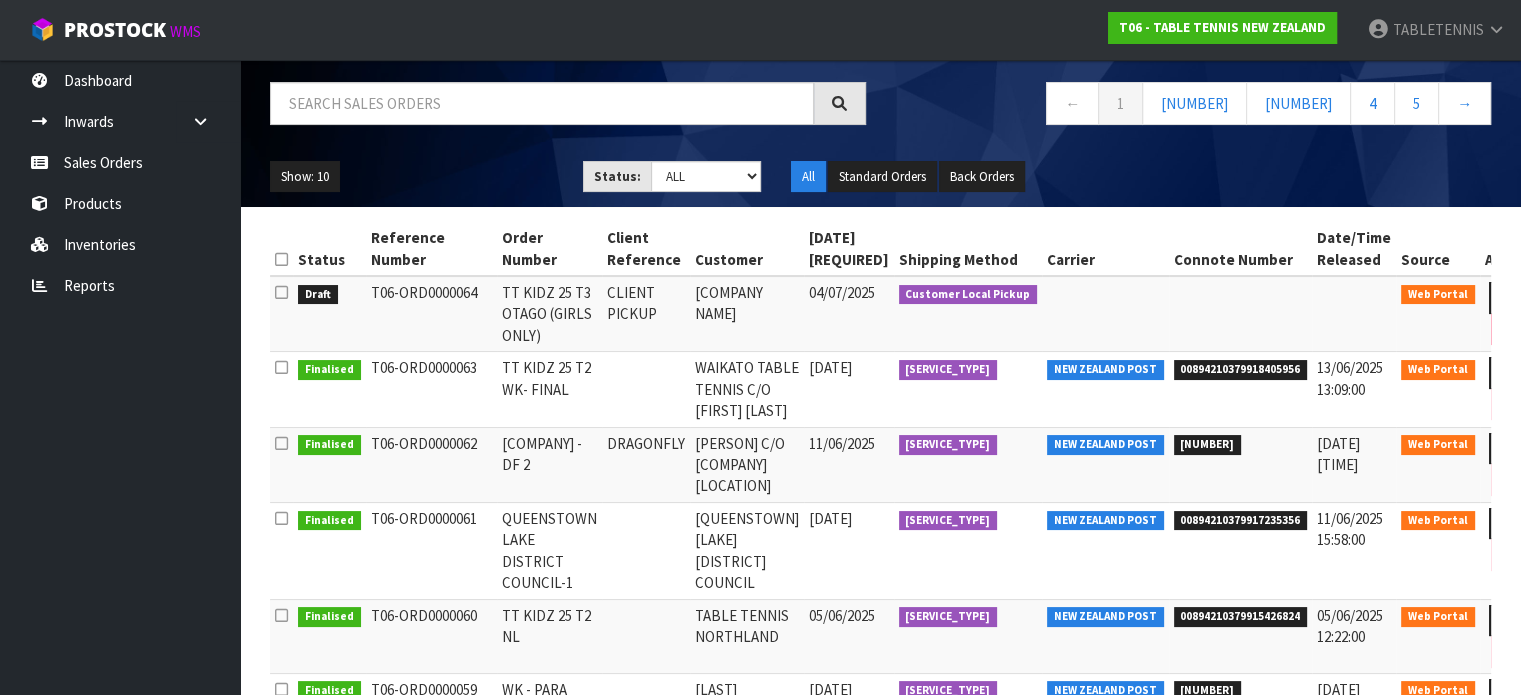 scroll, scrollTop: 0, scrollLeft: 0, axis: both 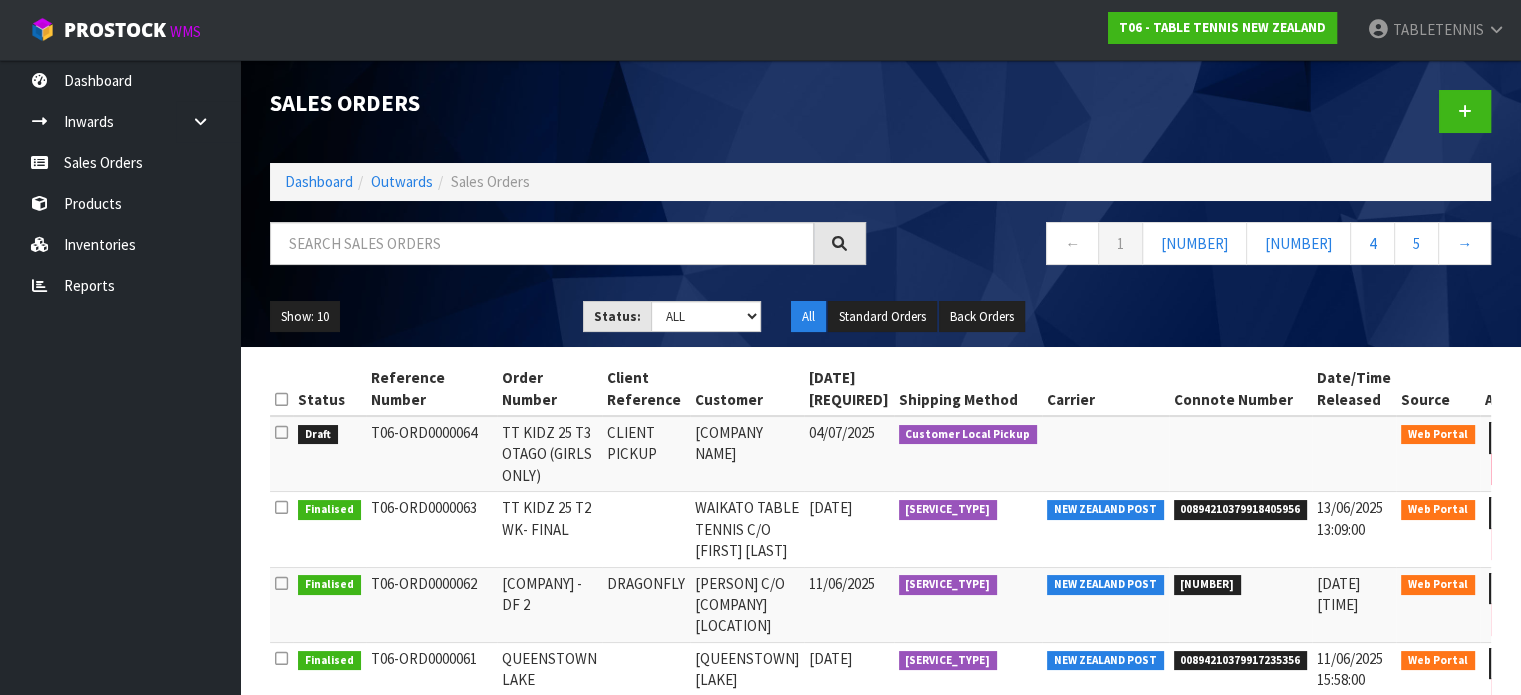 click at bounding box center [281, 432] 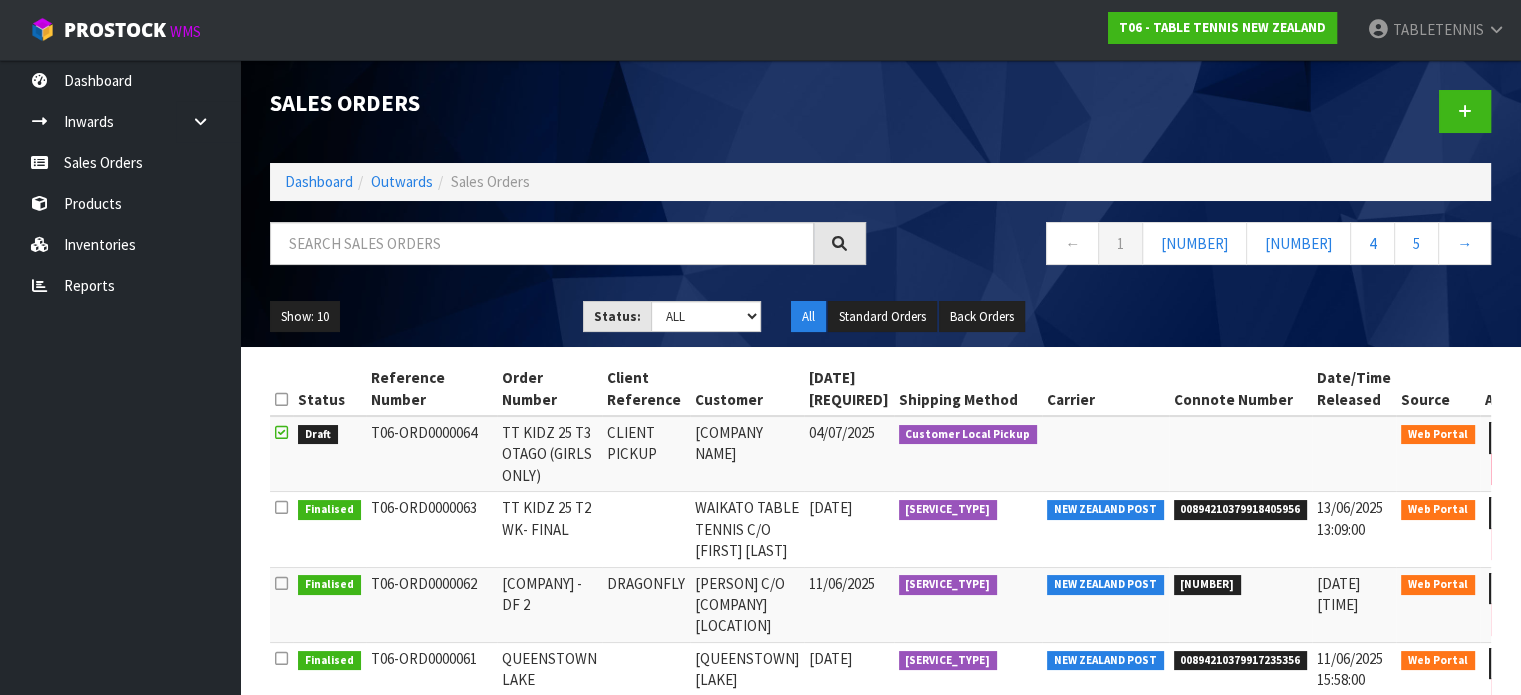 click at bounding box center [281, 432] 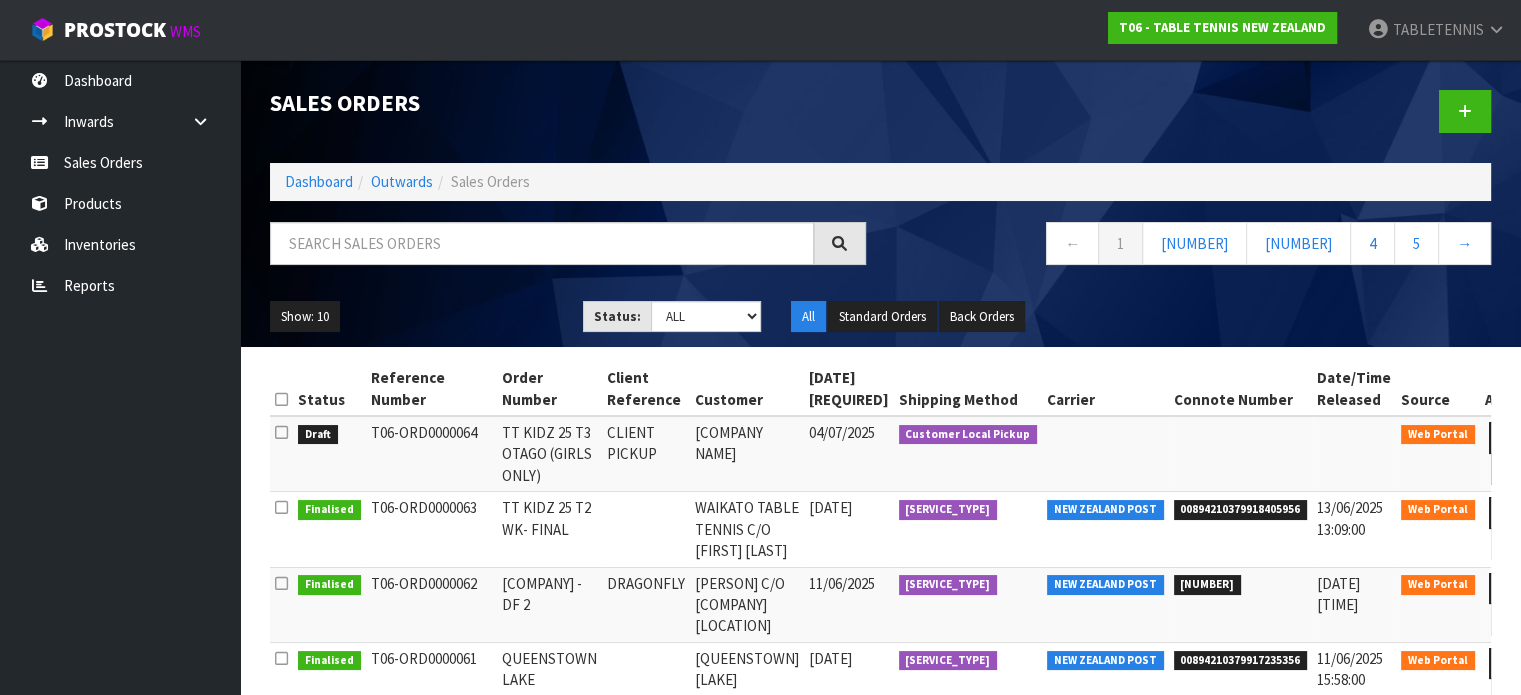 click on "T06-ORD0000064" at bounding box center (431, 454) 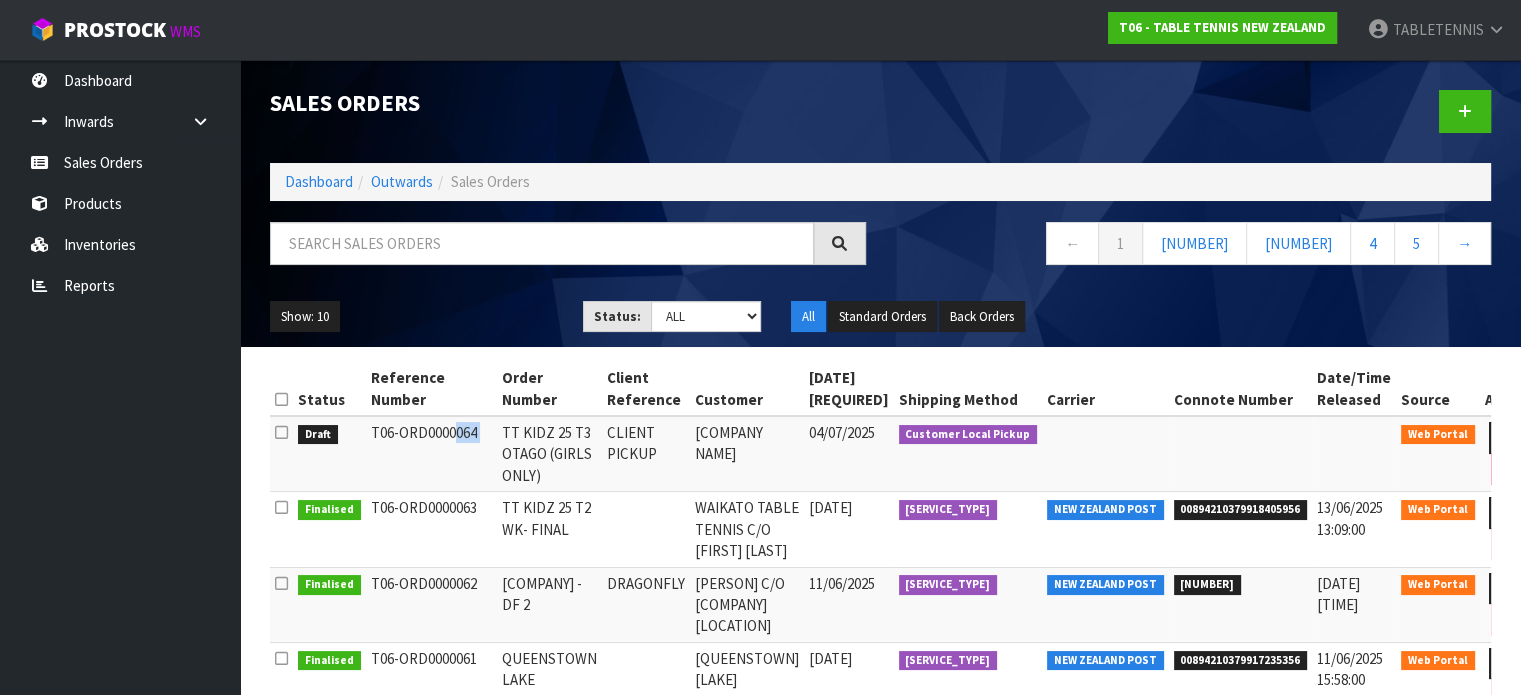 click on "T06-ORD0000064" at bounding box center [431, 454] 